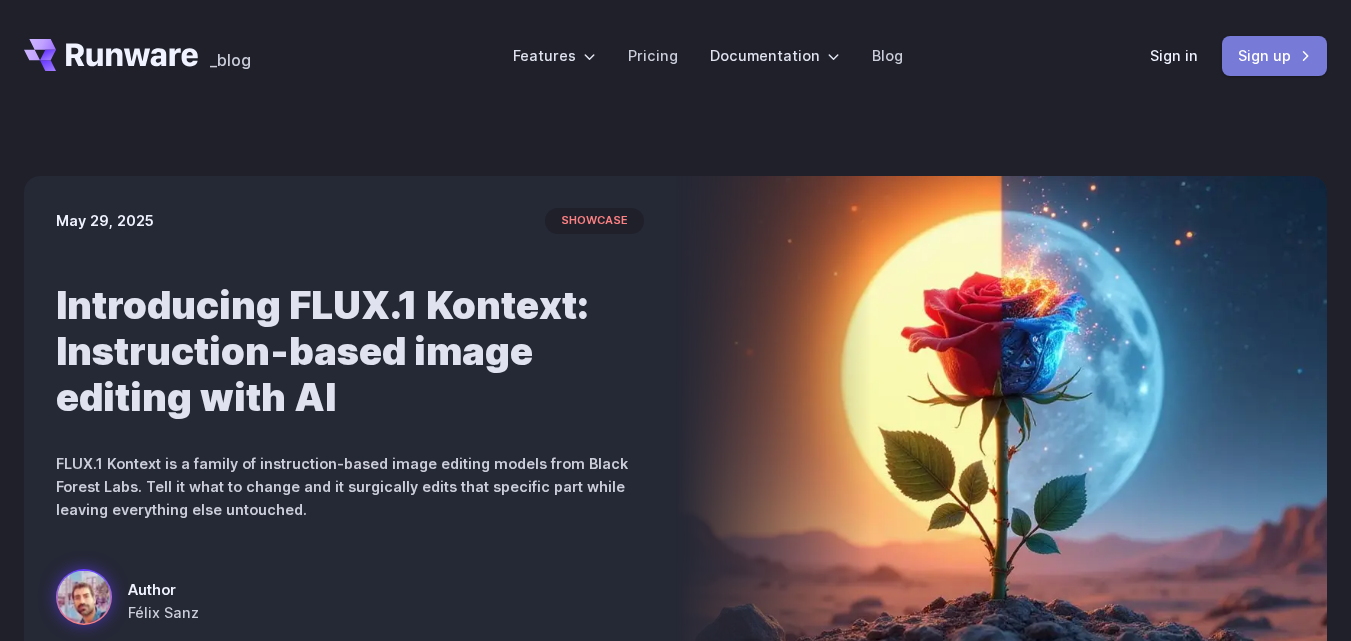scroll, scrollTop: 0, scrollLeft: 0, axis: both 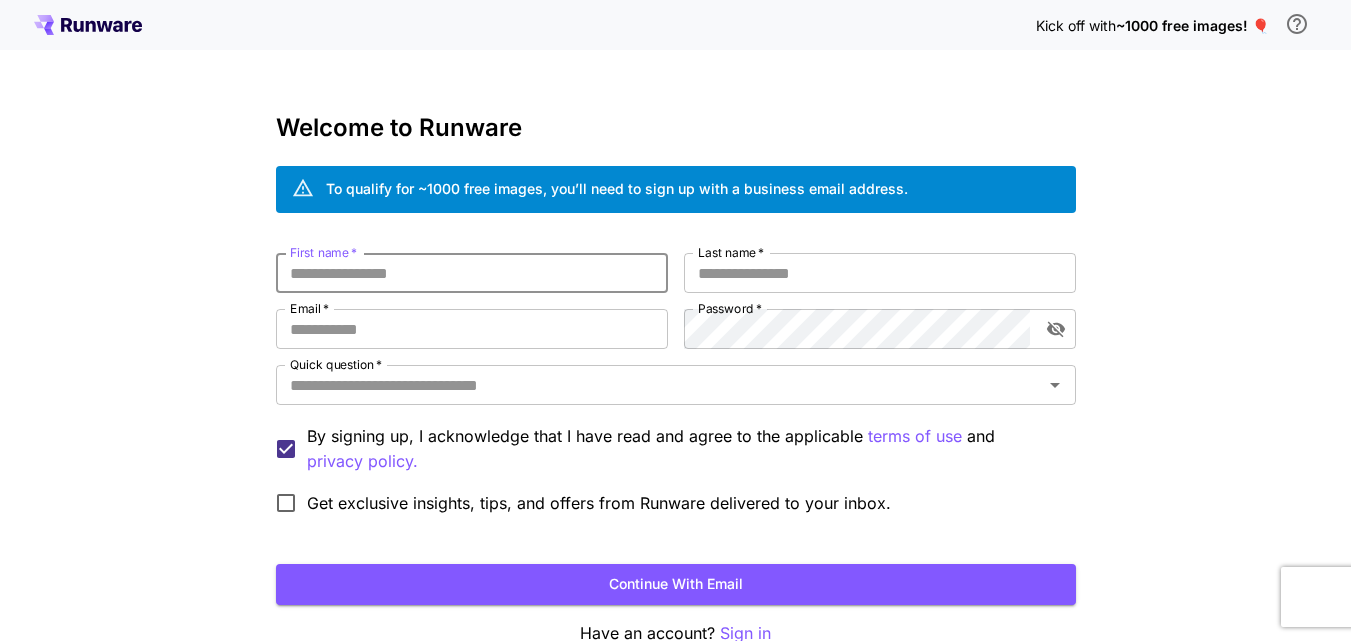 click on "First name   *" at bounding box center (472, 273) 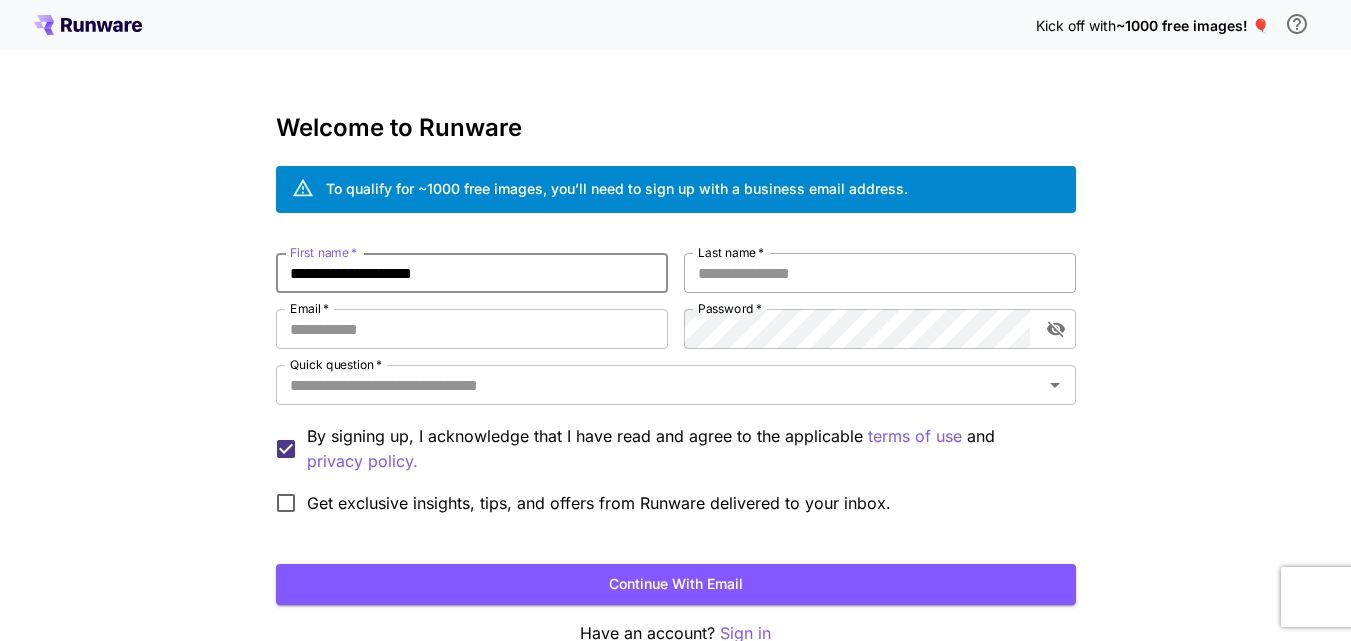 type on "**********" 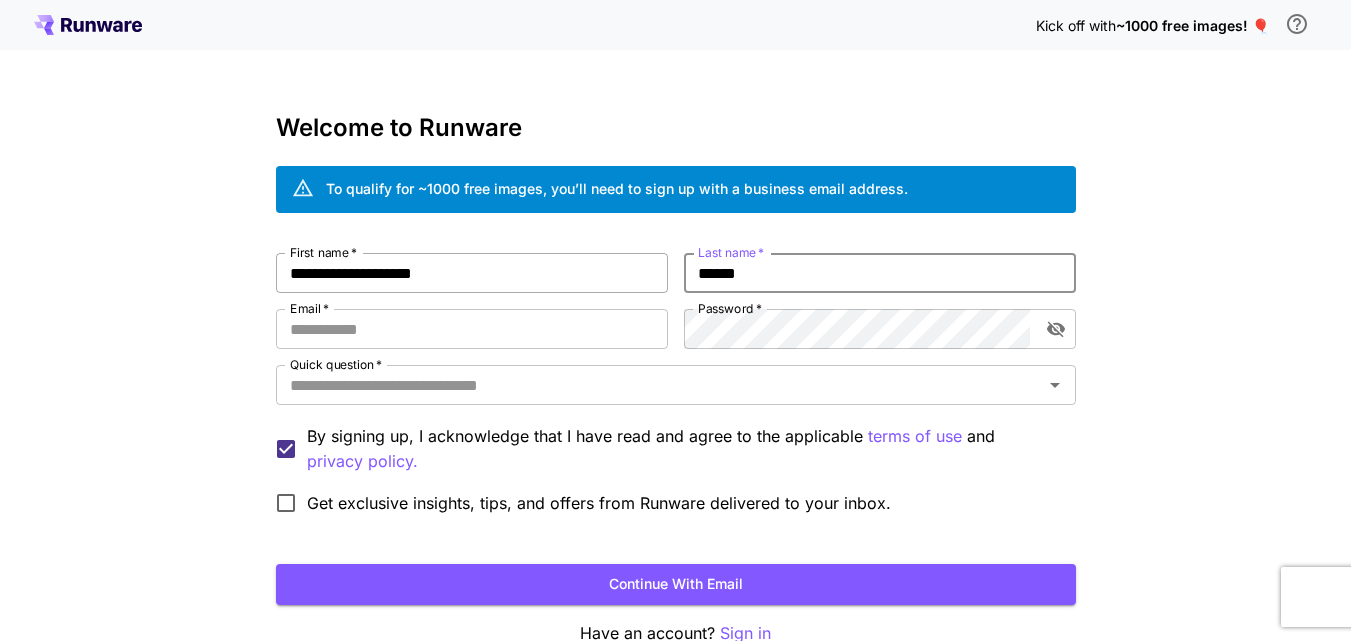 type on "******" 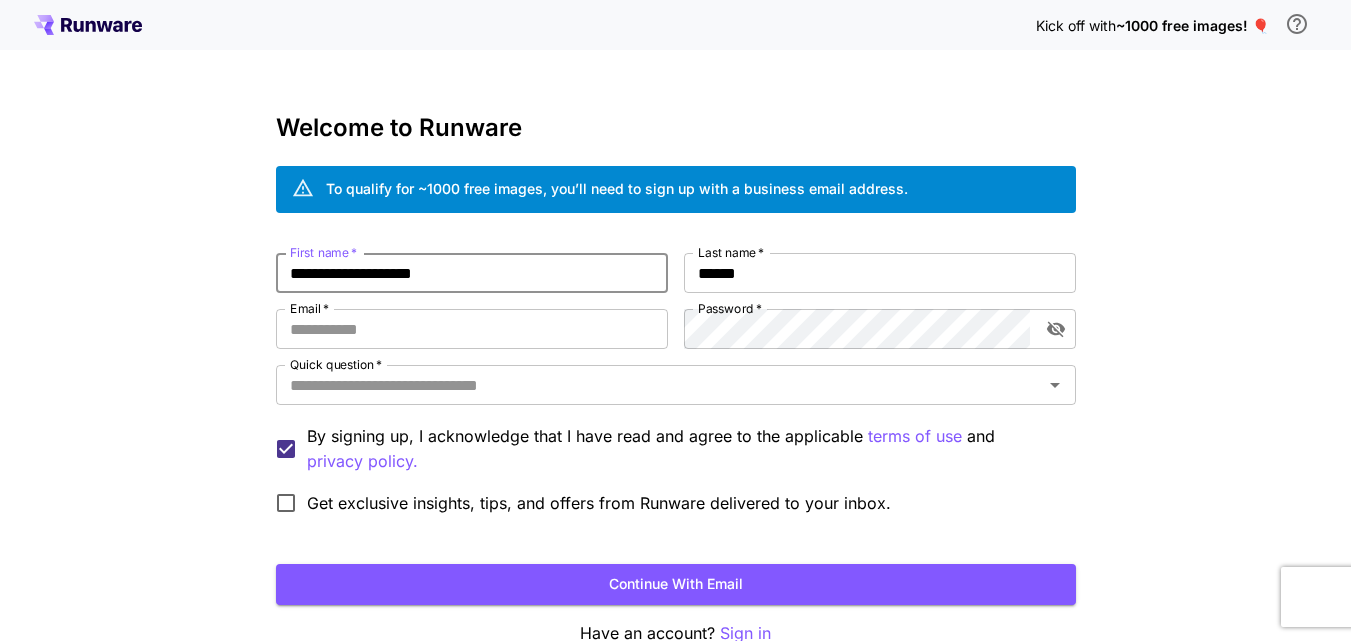 click on "**********" at bounding box center [472, 273] 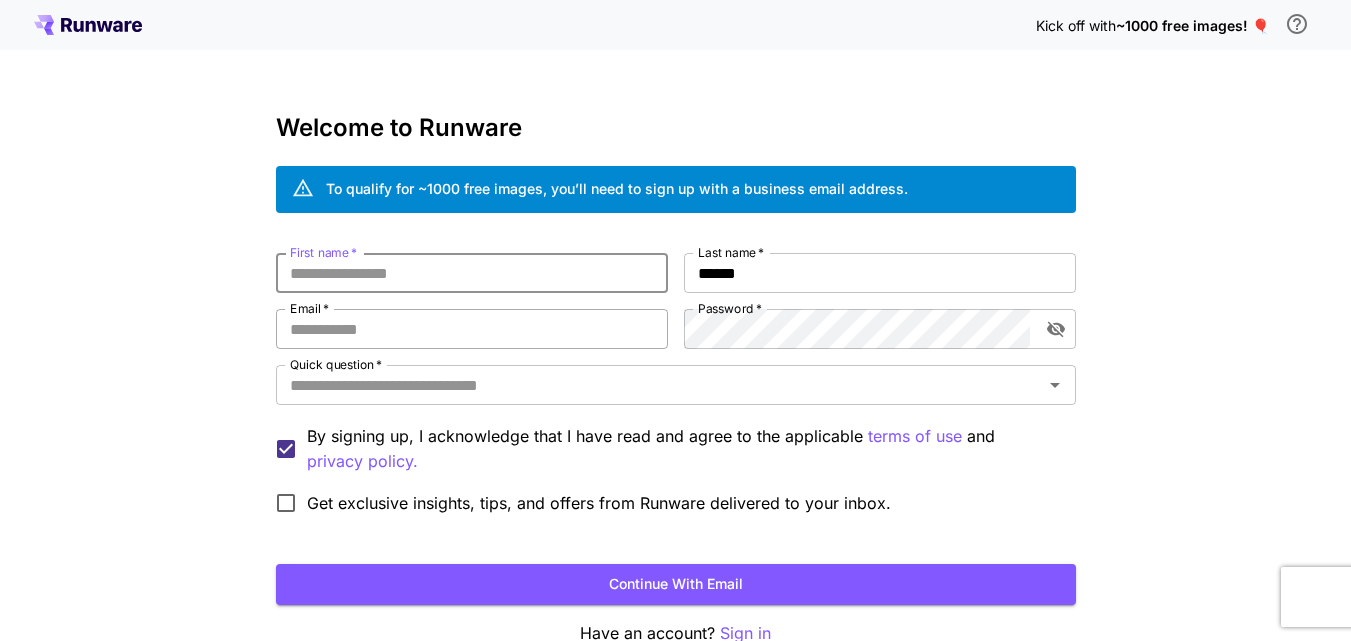 type 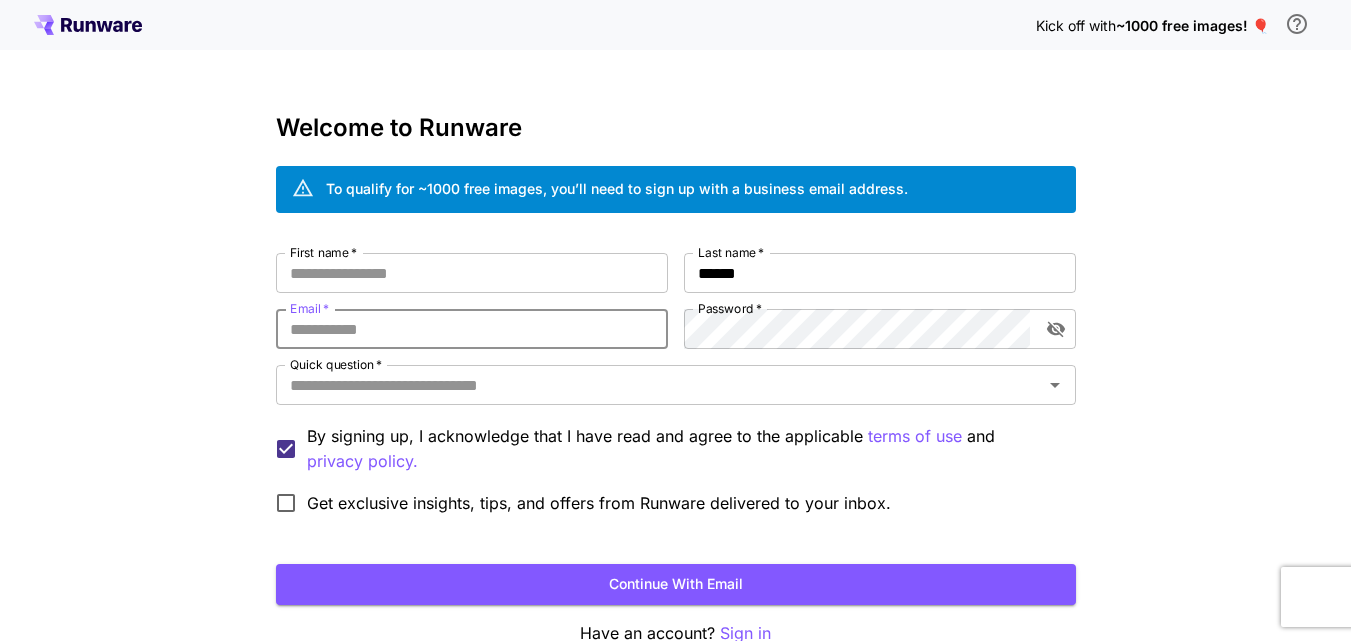 paste on "**********" 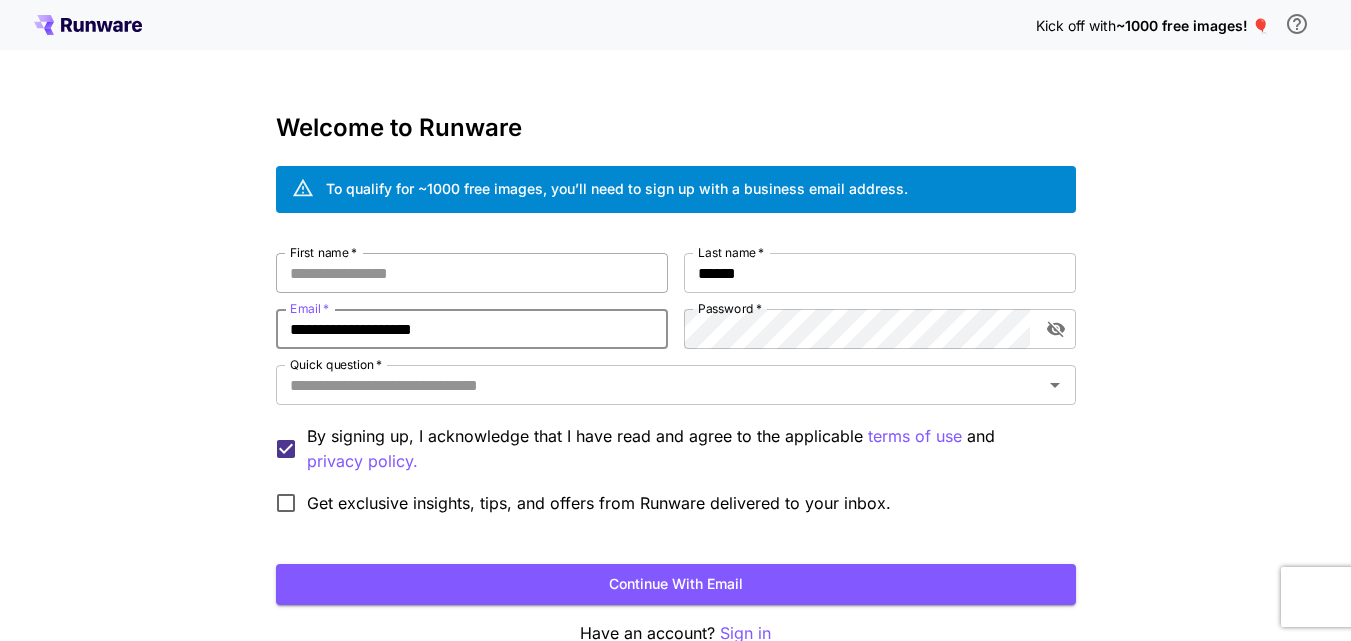 type on "**********" 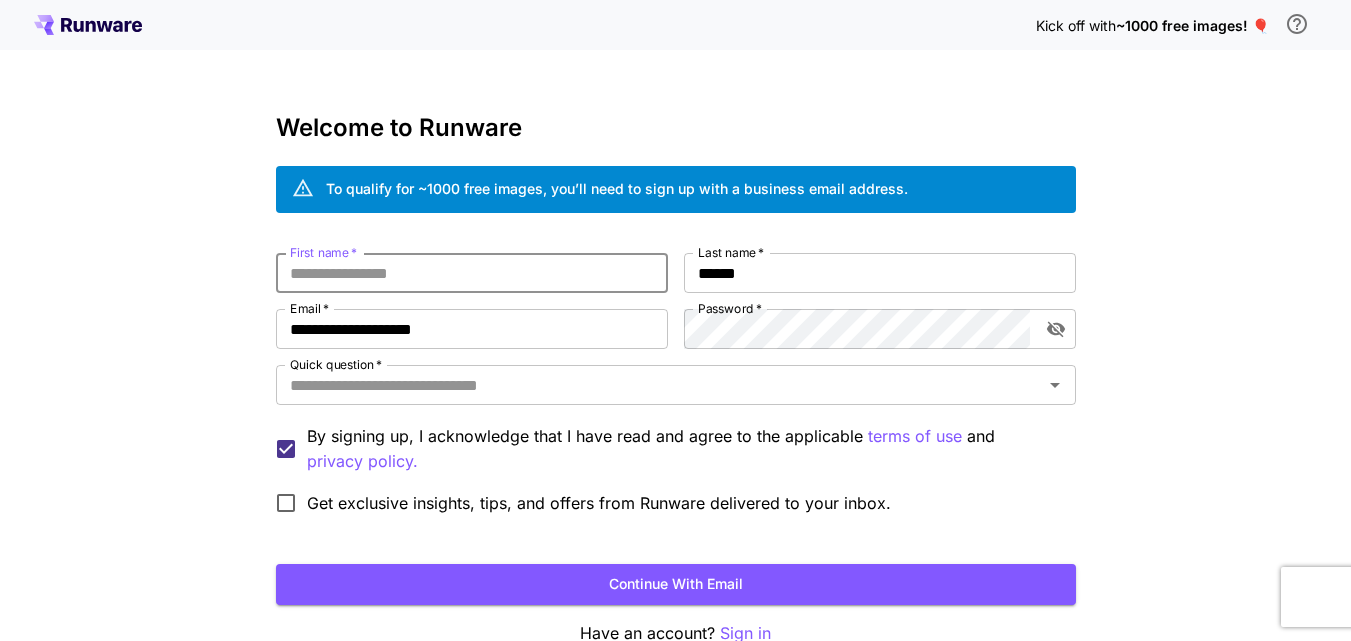 click on "First name   *" at bounding box center (472, 273) 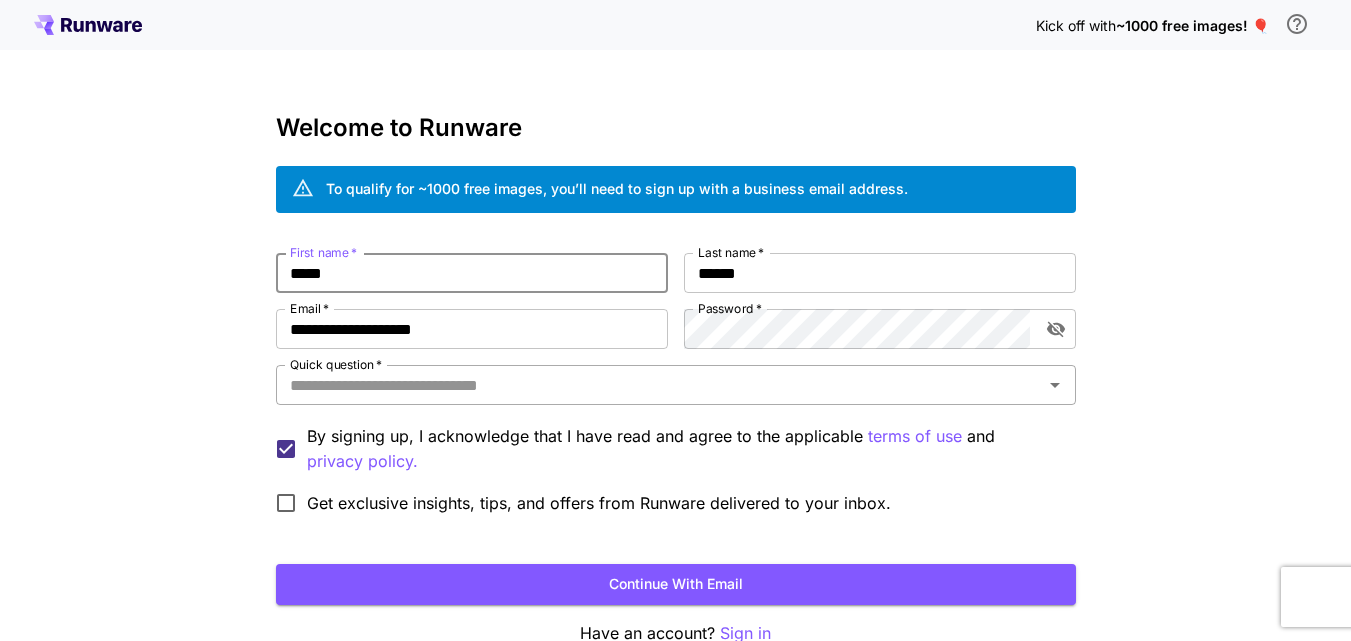 type on "*****" 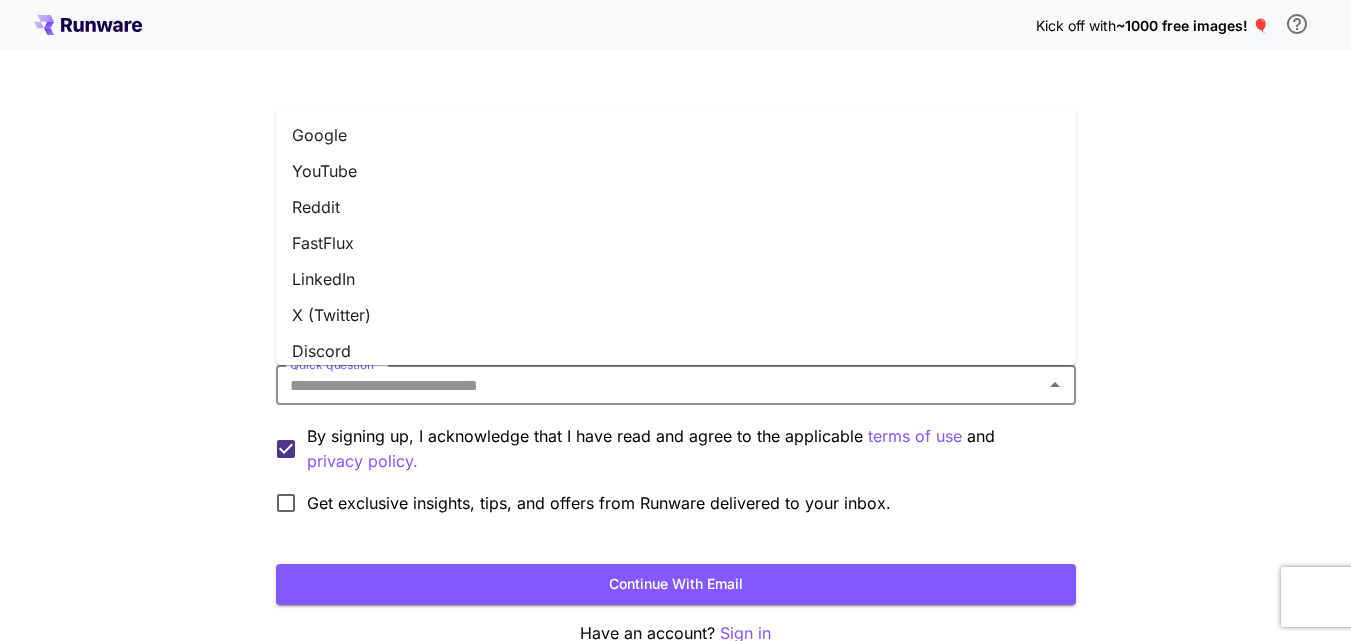 click on "Google" at bounding box center [676, 135] 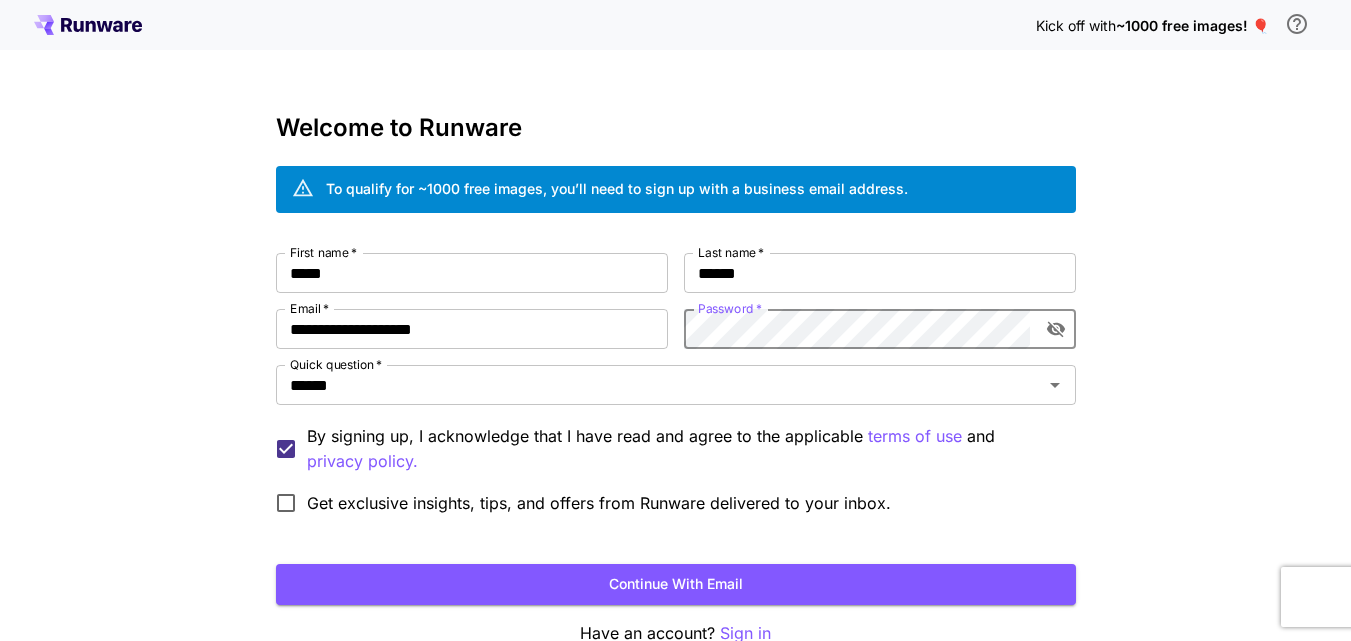 click on "Get exclusive insights, tips, and offers from Runware delivered to your inbox." at bounding box center [599, 503] 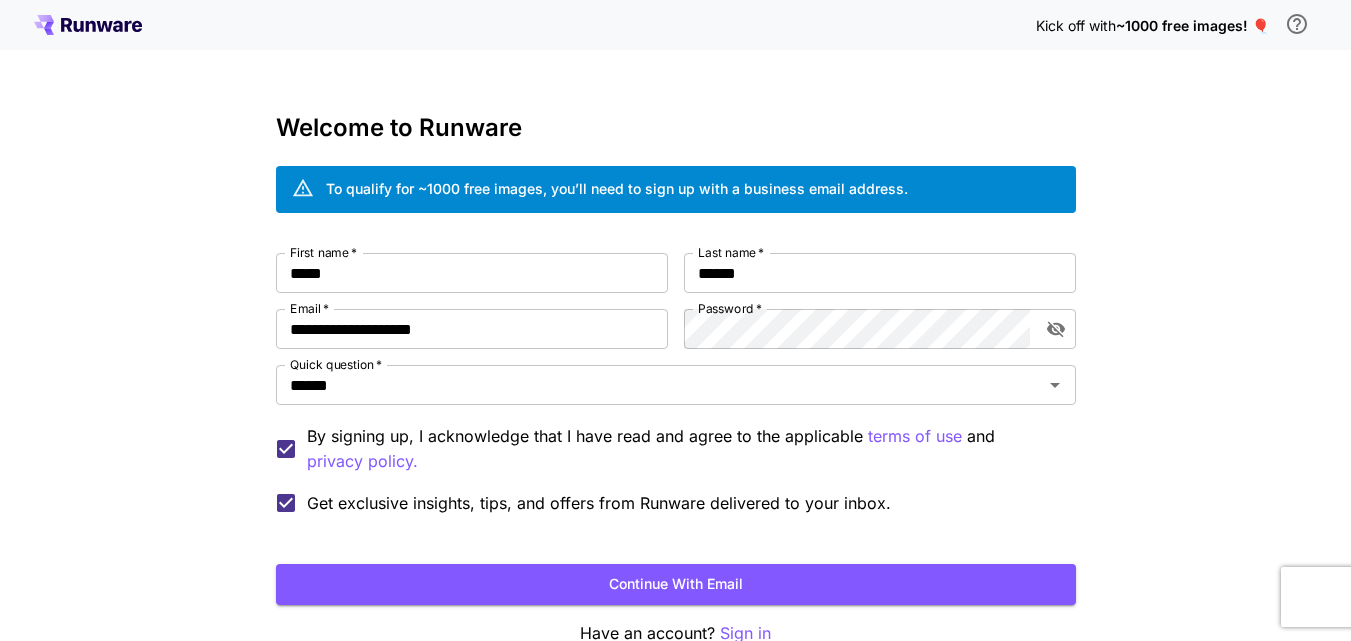 click on "Continue with email" at bounding box center (676, 584) 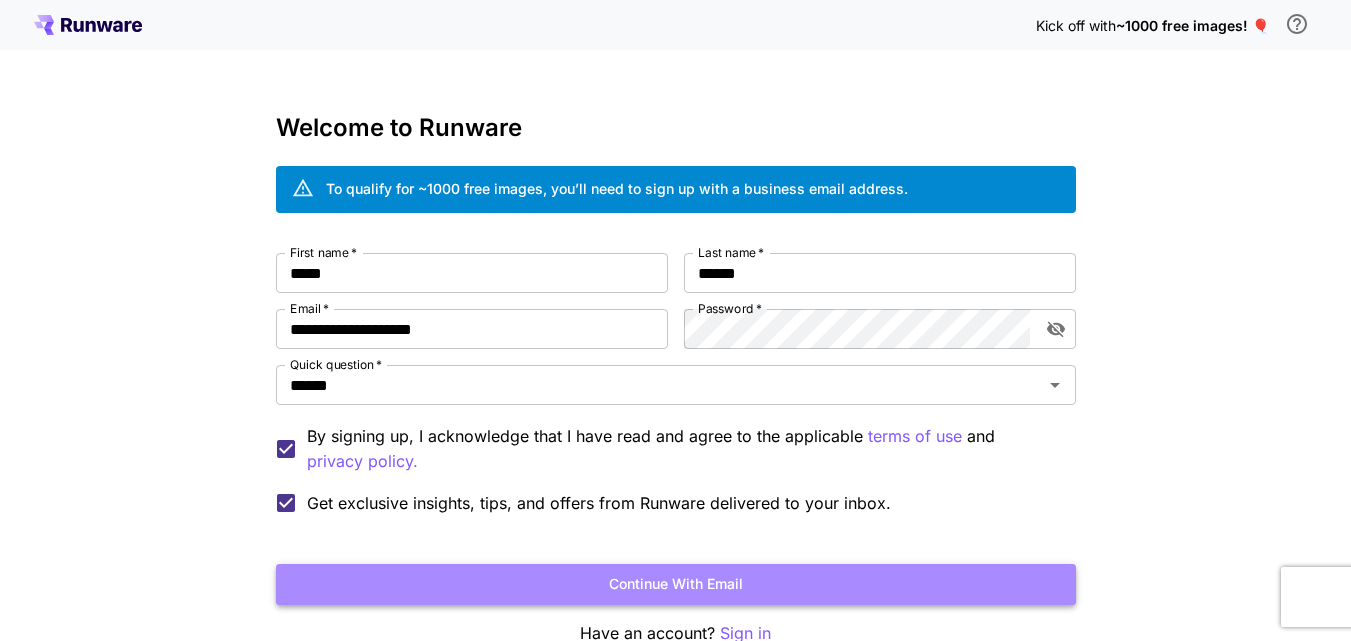 click on "Continue with email" at bounding box center (676, 584) 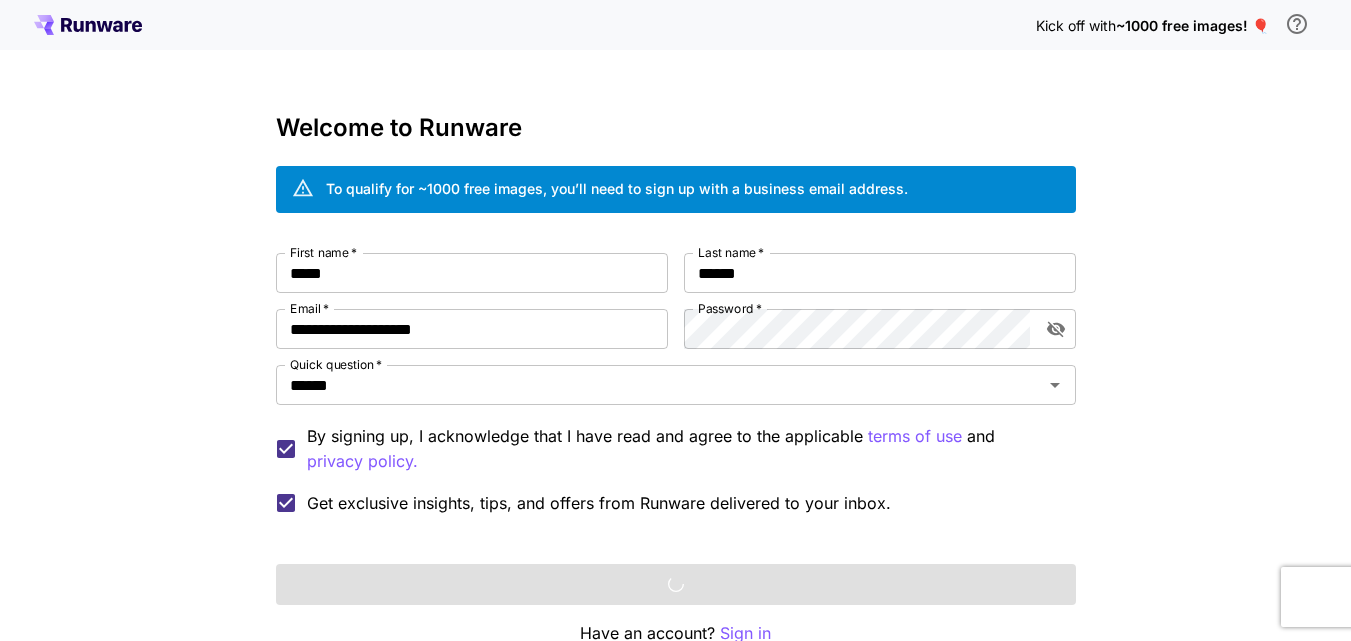 scroll, scrollTop: 112, scrollLeft: 0, axis: vertical 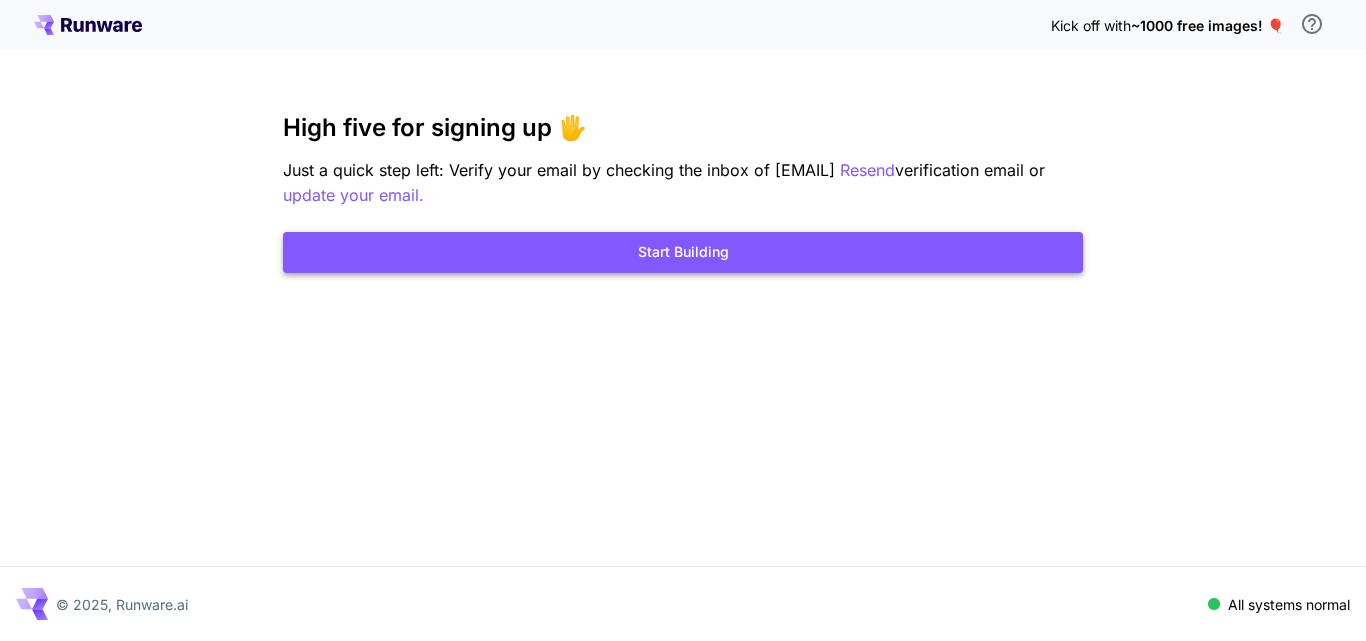 click on "Start Building" at bounding box center (683, 252) 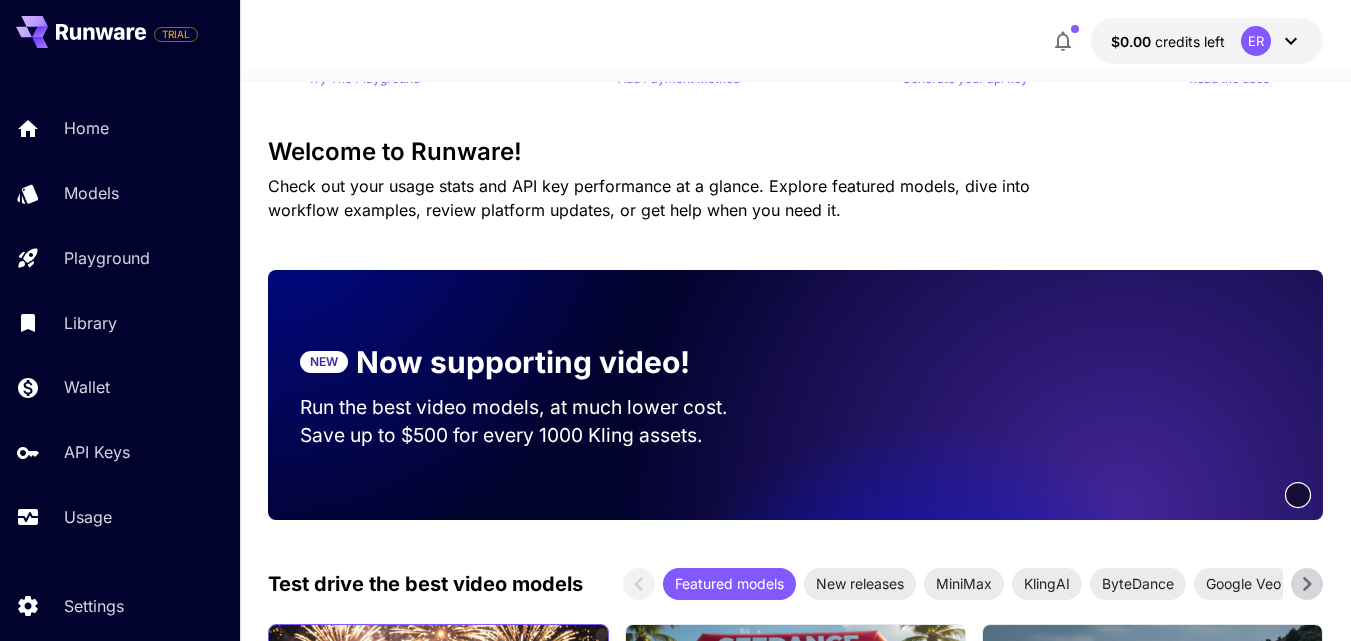 scroll, scrollTop: 500, scrollLeft: 0, axis: vertical 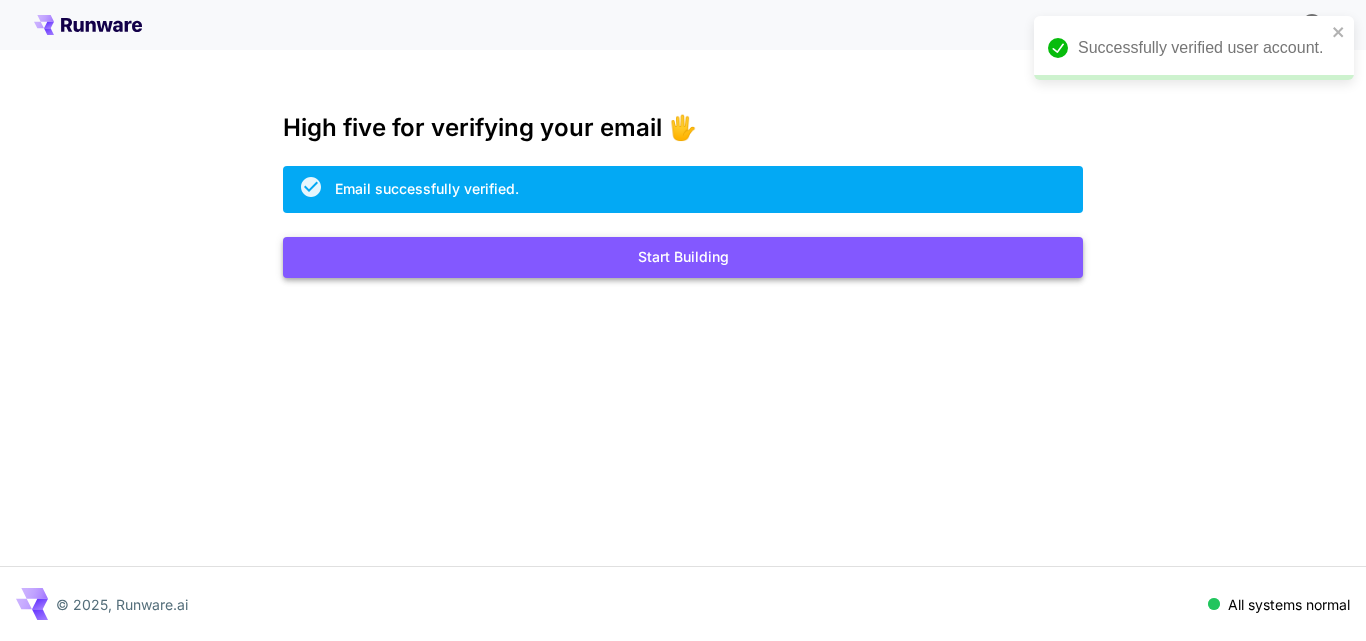 click on "Start Building" at bounding box center (683, 257) 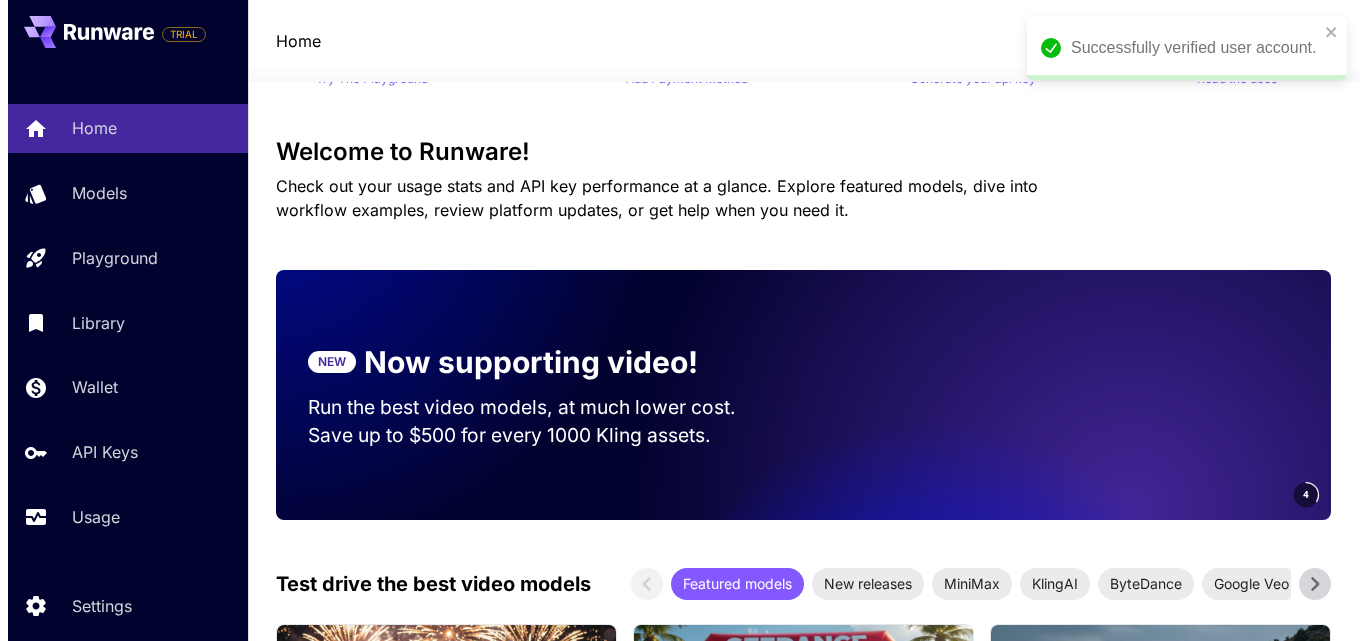 scroll, scrollTop: 400, scrollLeft: 0, axis: vertical 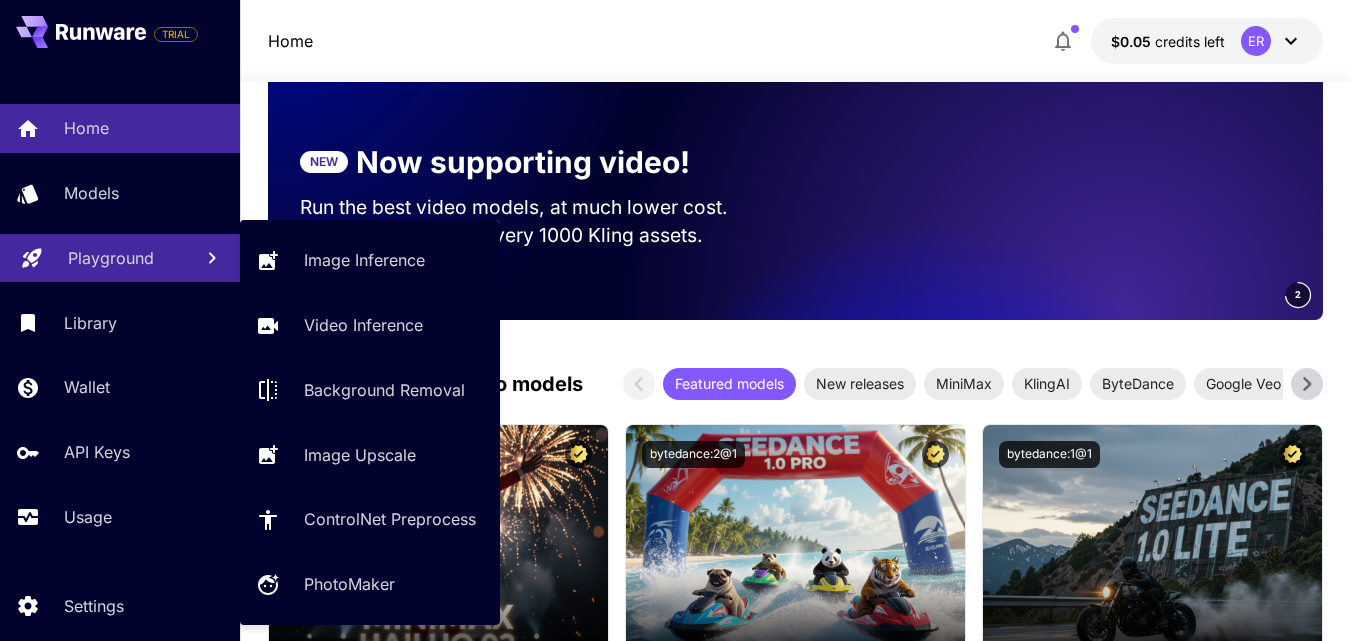 click on "Playground" at bounding box center [111, 258] 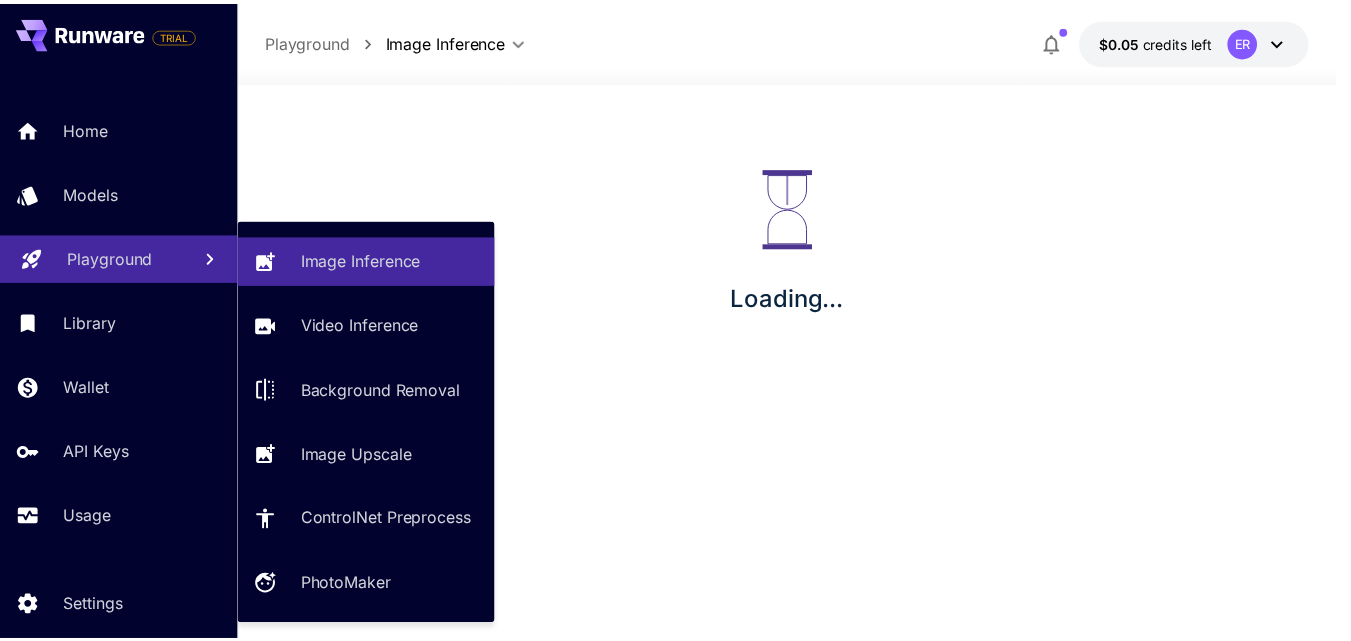 scroll, scrollTop: 0, scrollLeft: 0, axis: both 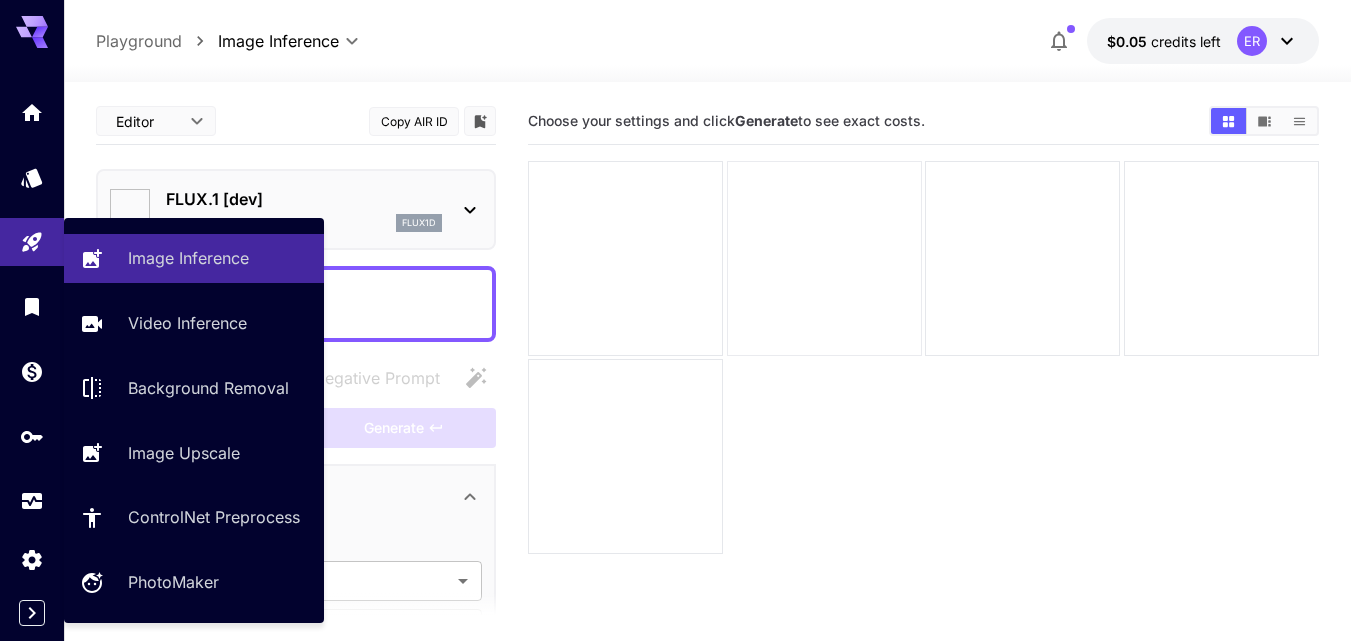 type on "**********" 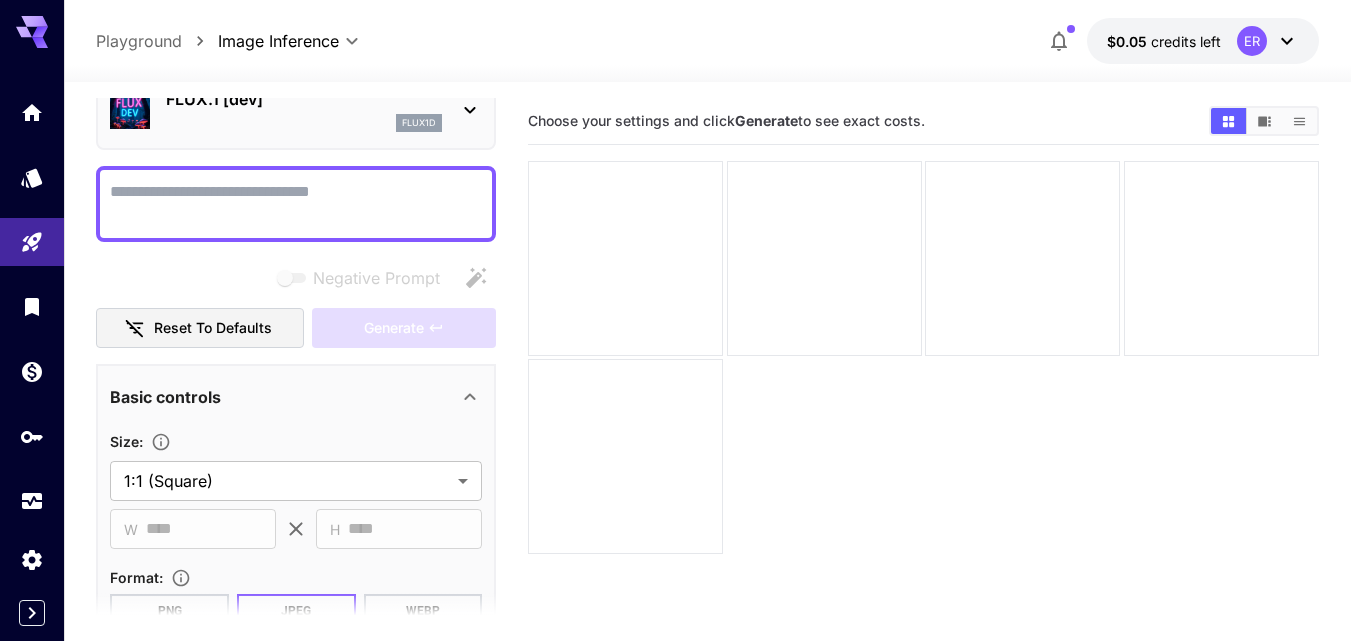 scroll, scrollTop: 0, scrollLeft: 0, axis: both 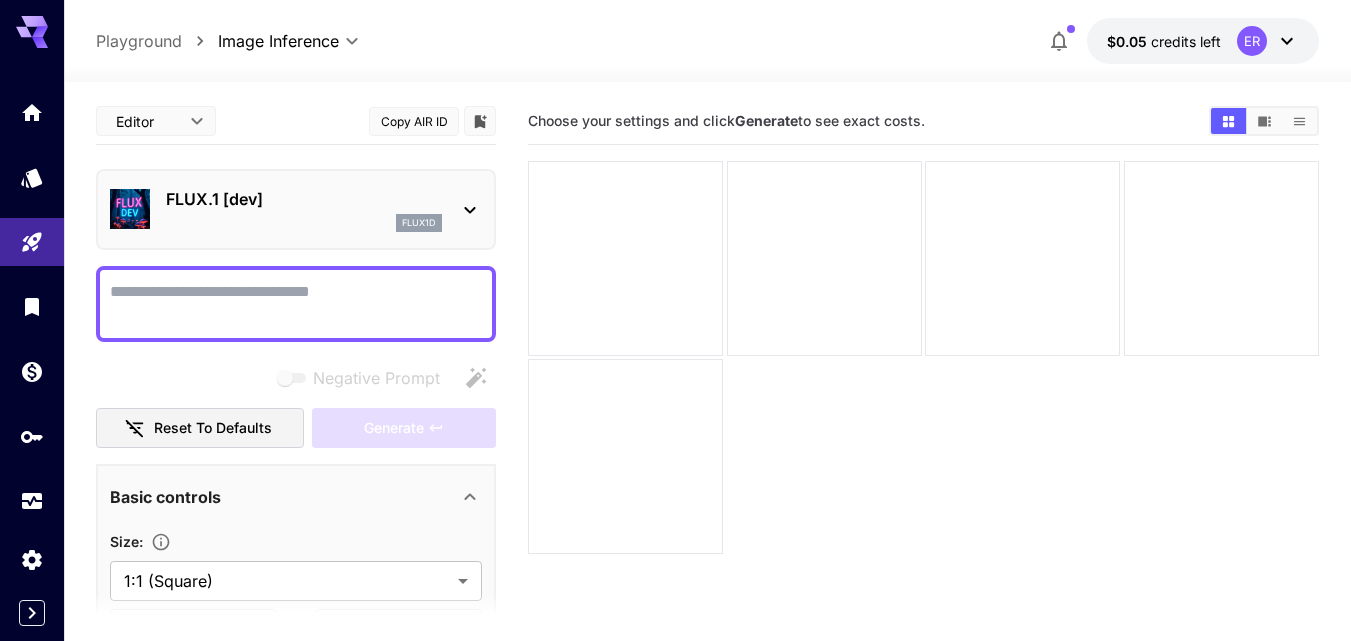 click on "FLUX.1 [dev]" at bounding box center [304, 199] 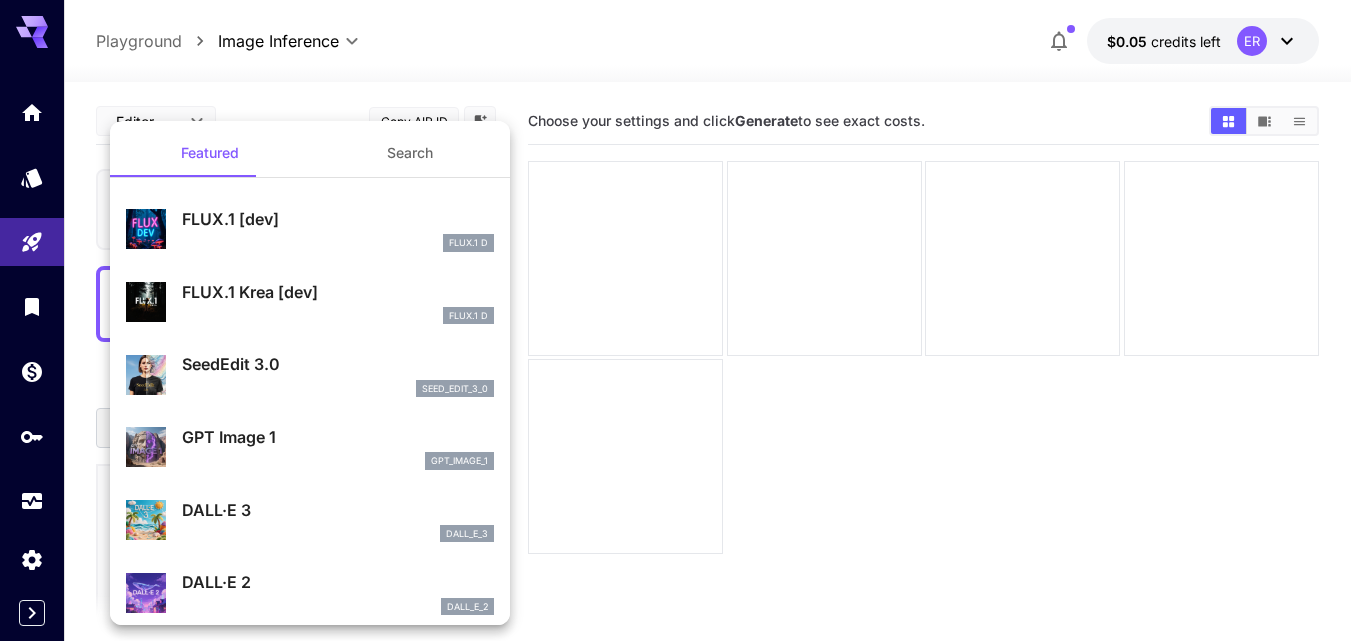 click on "FLUX.1 D" at bounding box center (338, 316) 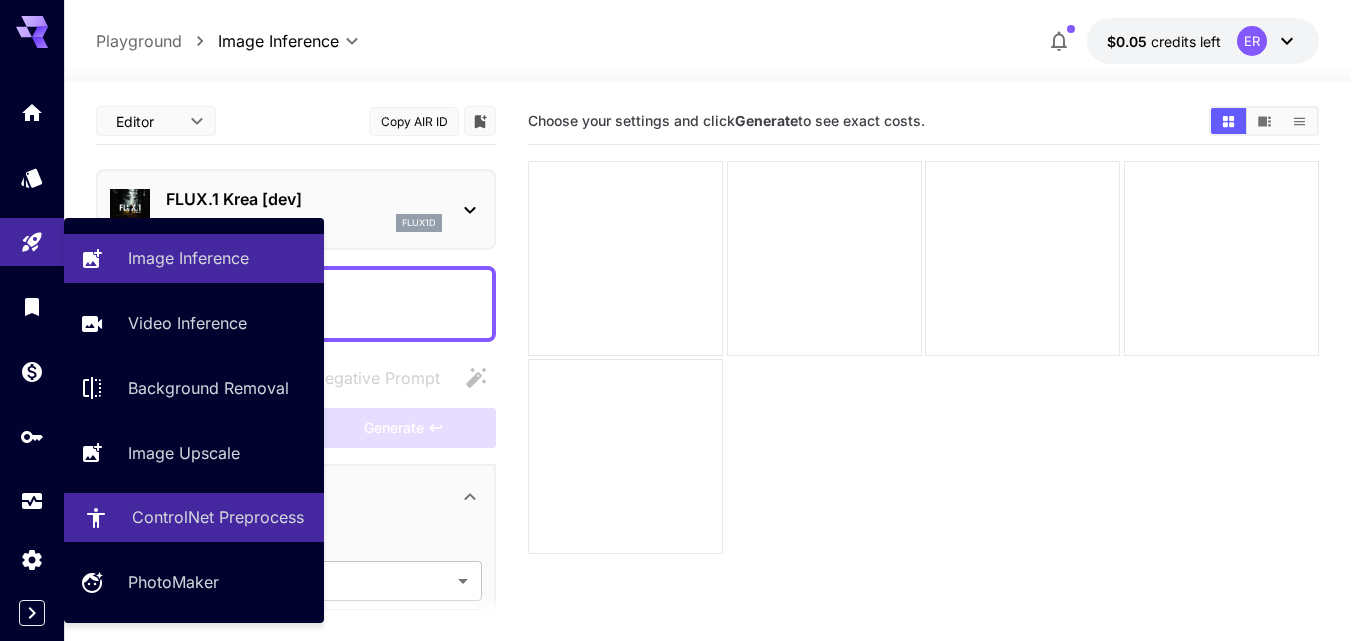 click on "ControlNet Preprocess" at bounding box center (218, 517) 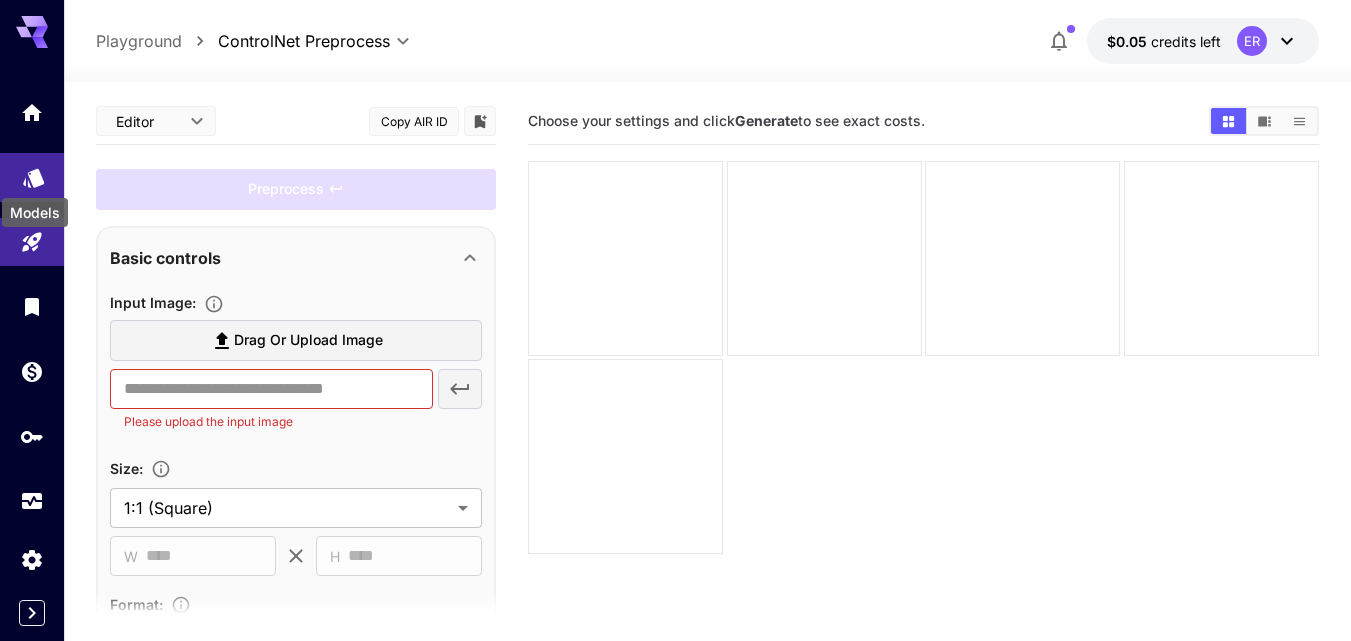 click 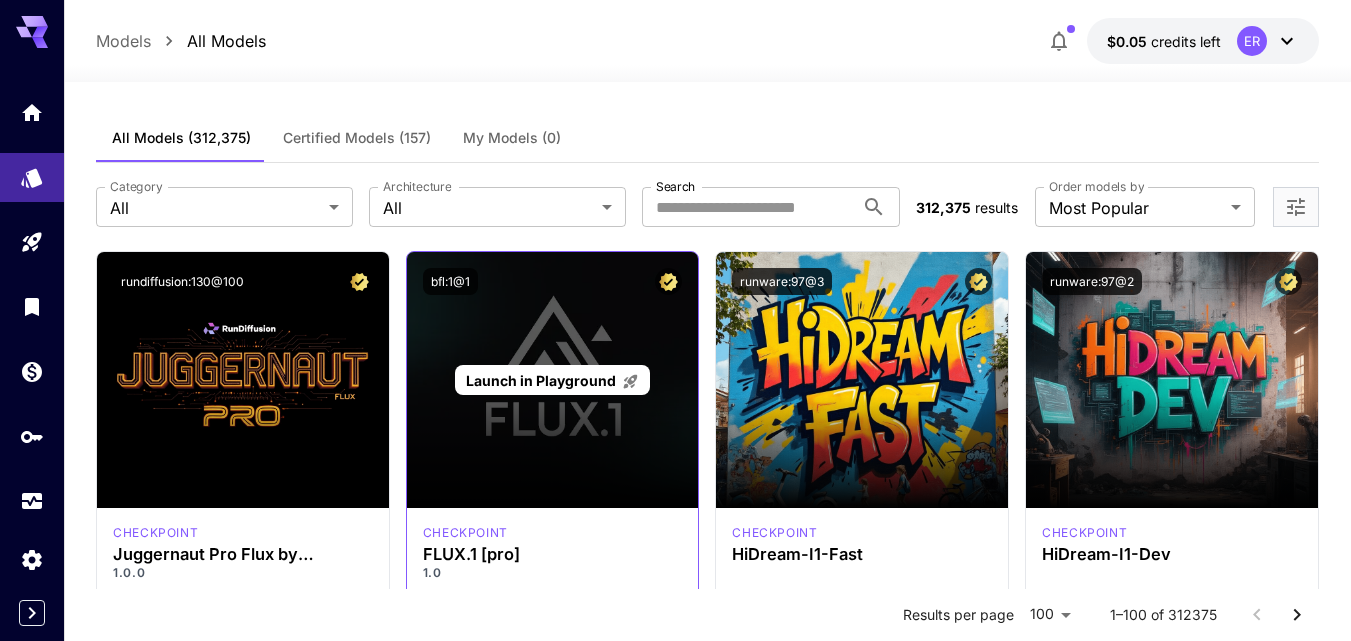 click on "Launch in Playground" at bounding box center (541, 380) 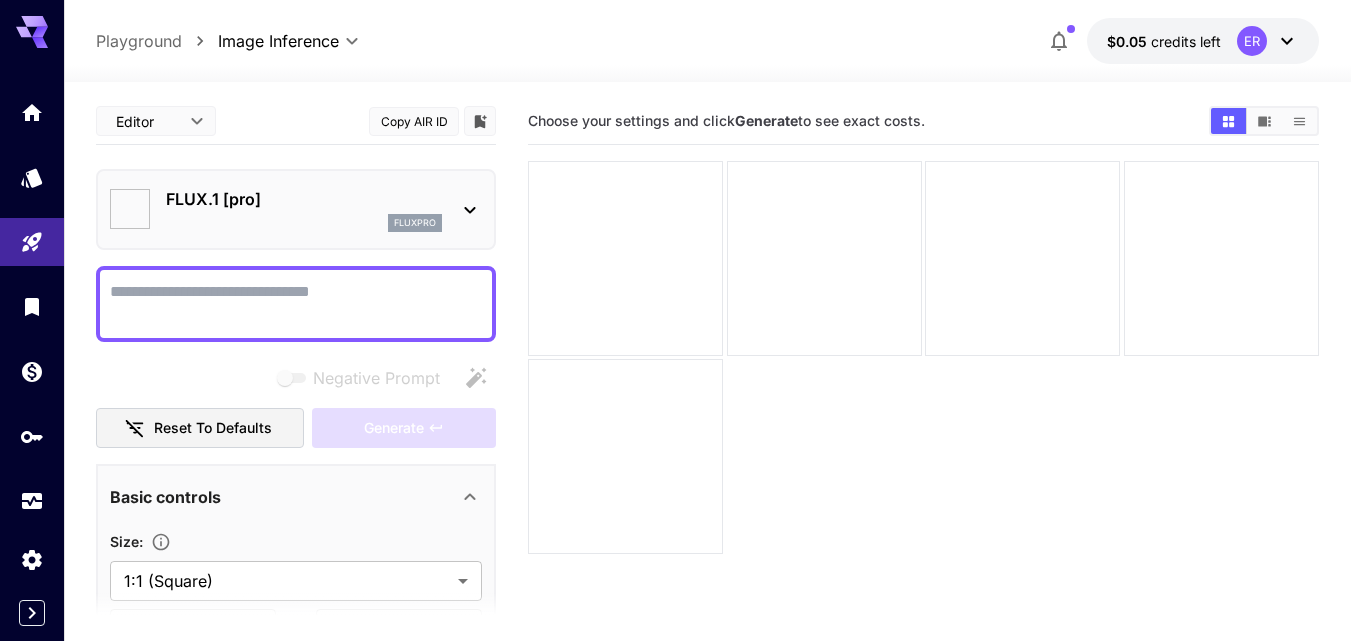type on "**" 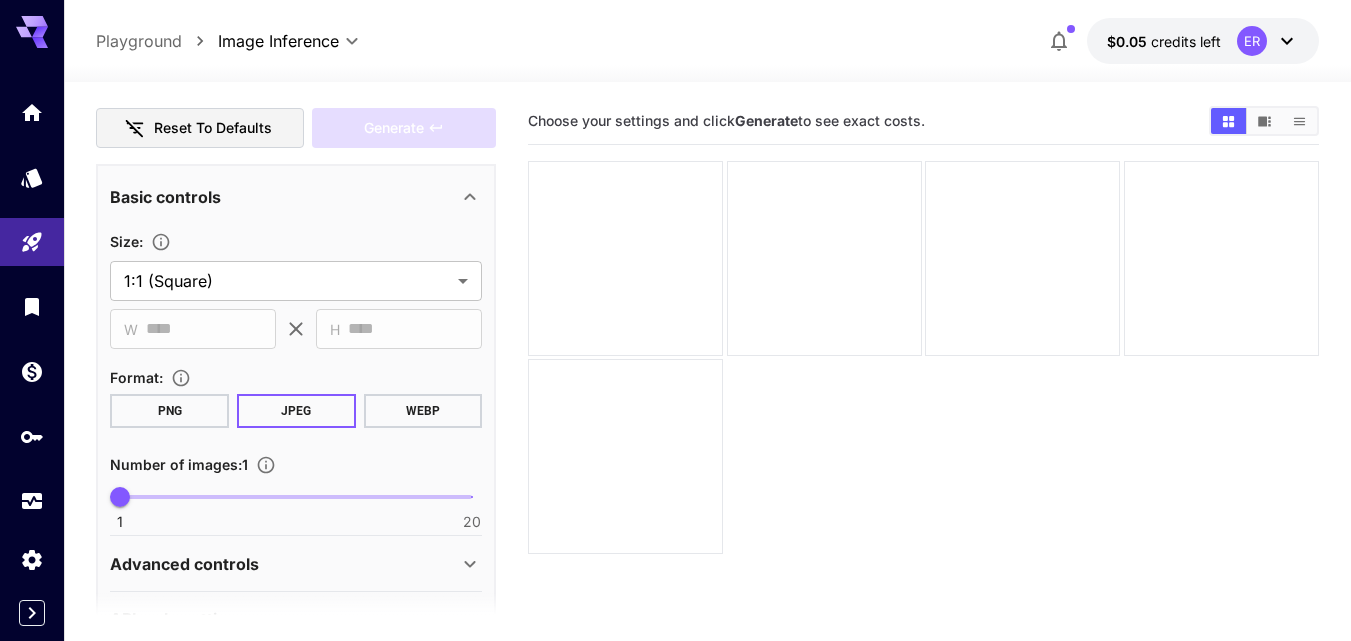 scroll, scrollTop: 355, scrollLeft: 0, axis: vertical 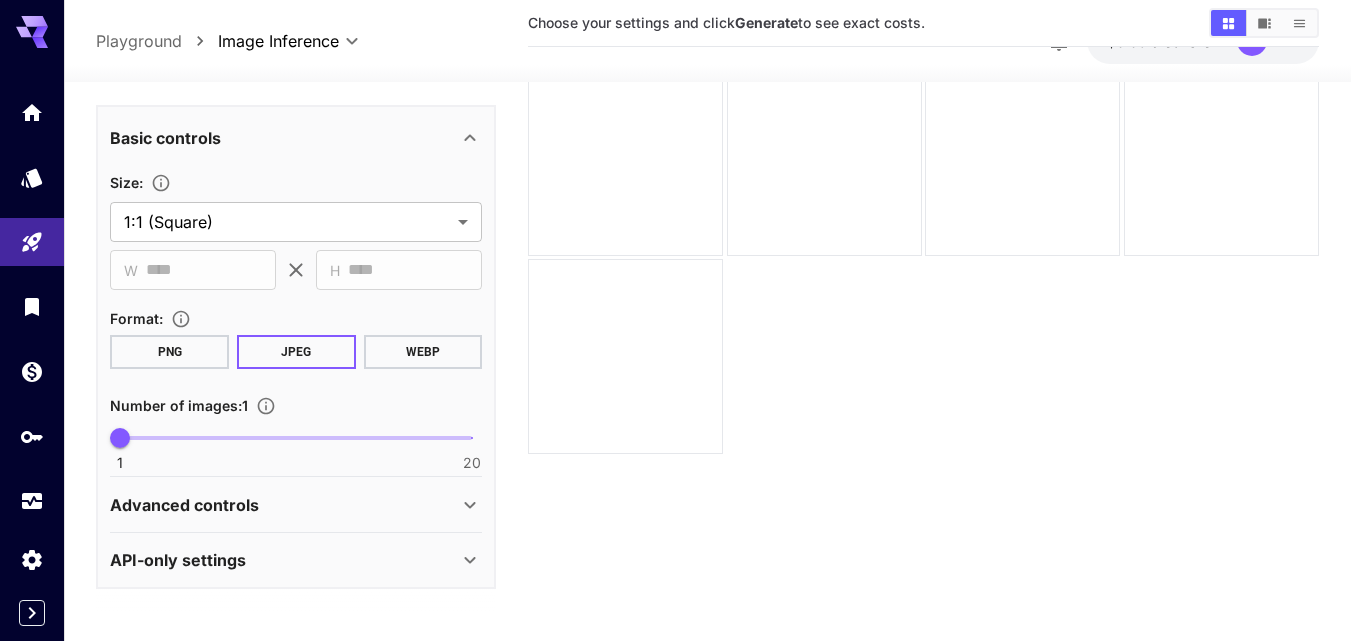 click on "Advanced controls" at bounding box center (284, 505) 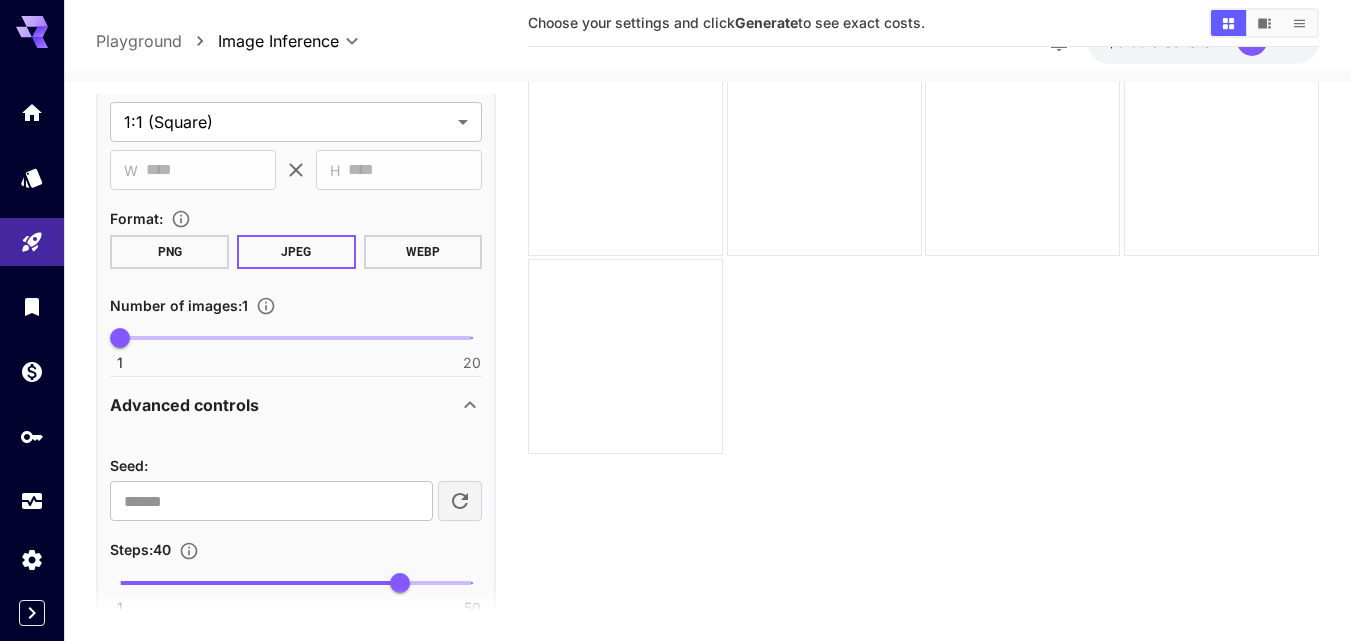 scroll, scrollTop: 651, scrollLeft: 0, axis: vertical 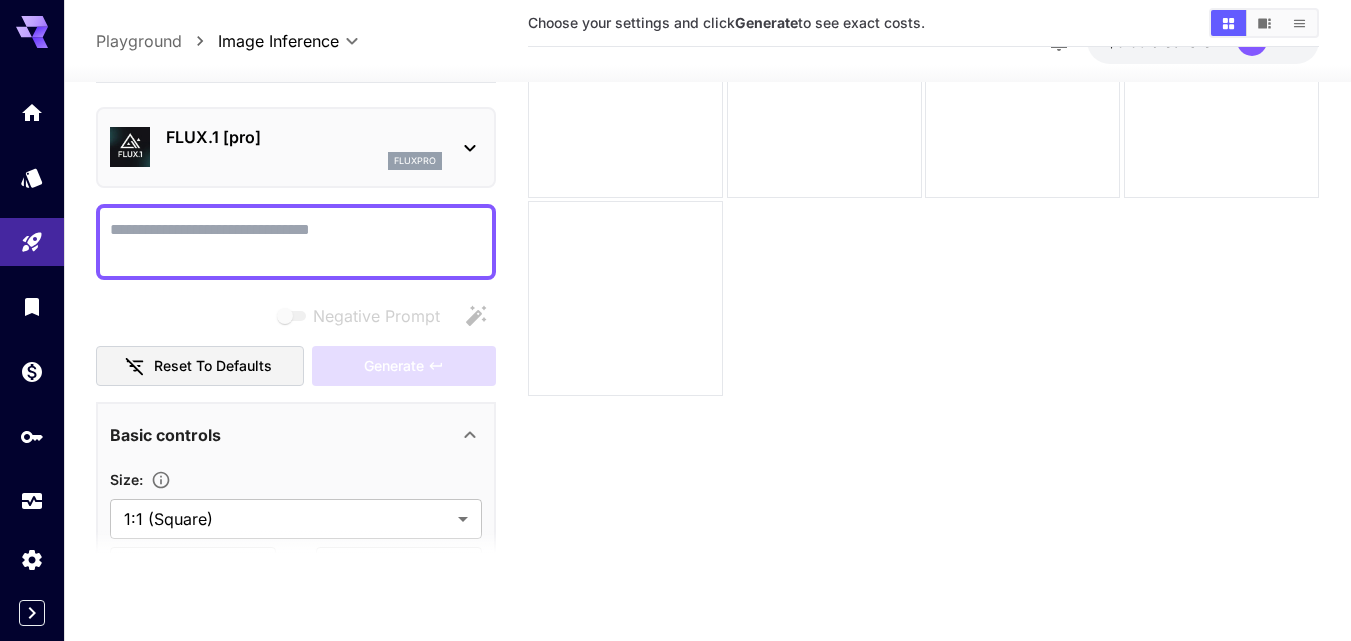 click on "FLUX.1 [pro] fluxpro" at bounding box center [296, 147] 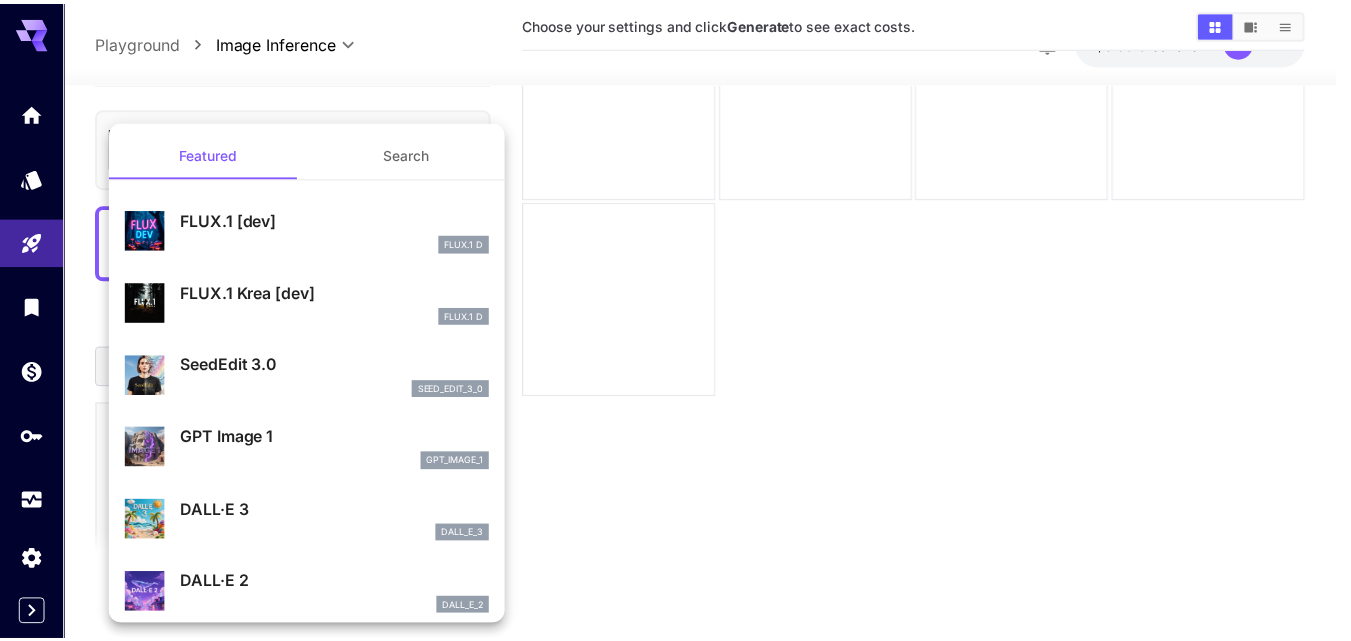 scroll, scrollTop: 200, scrollLeft: 0, axis: vertical 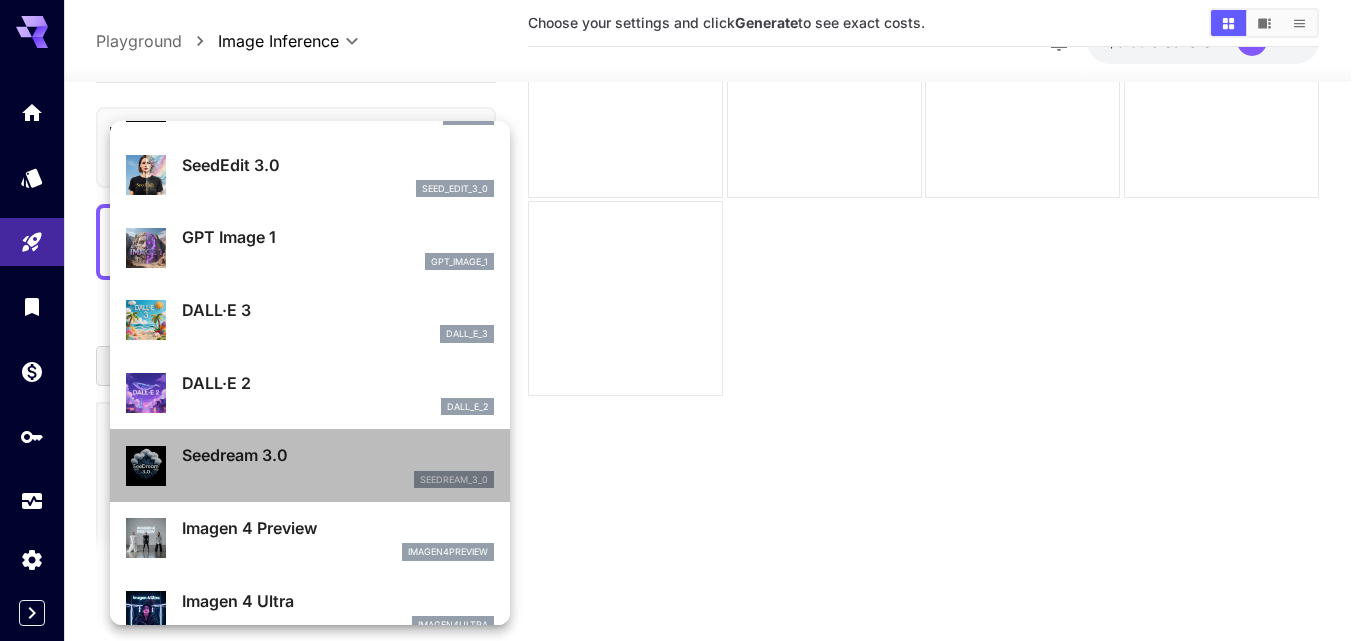 click on "seedream_3_0" at bounding box center (338, 480) 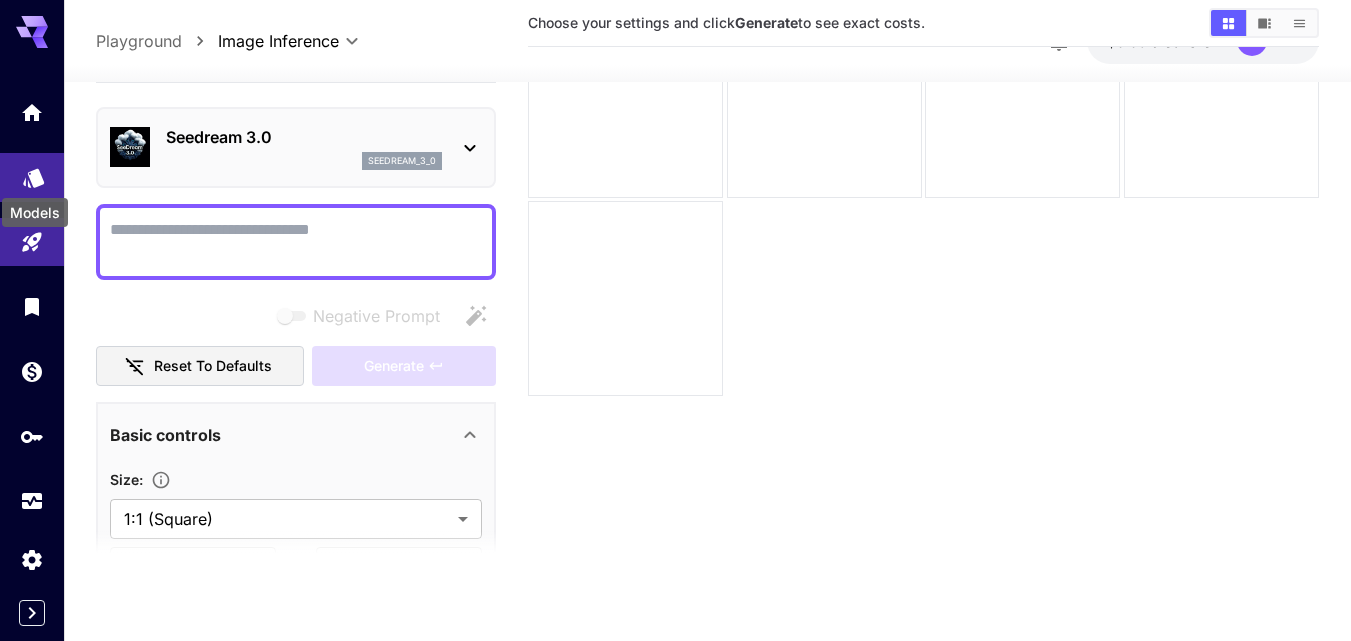 click 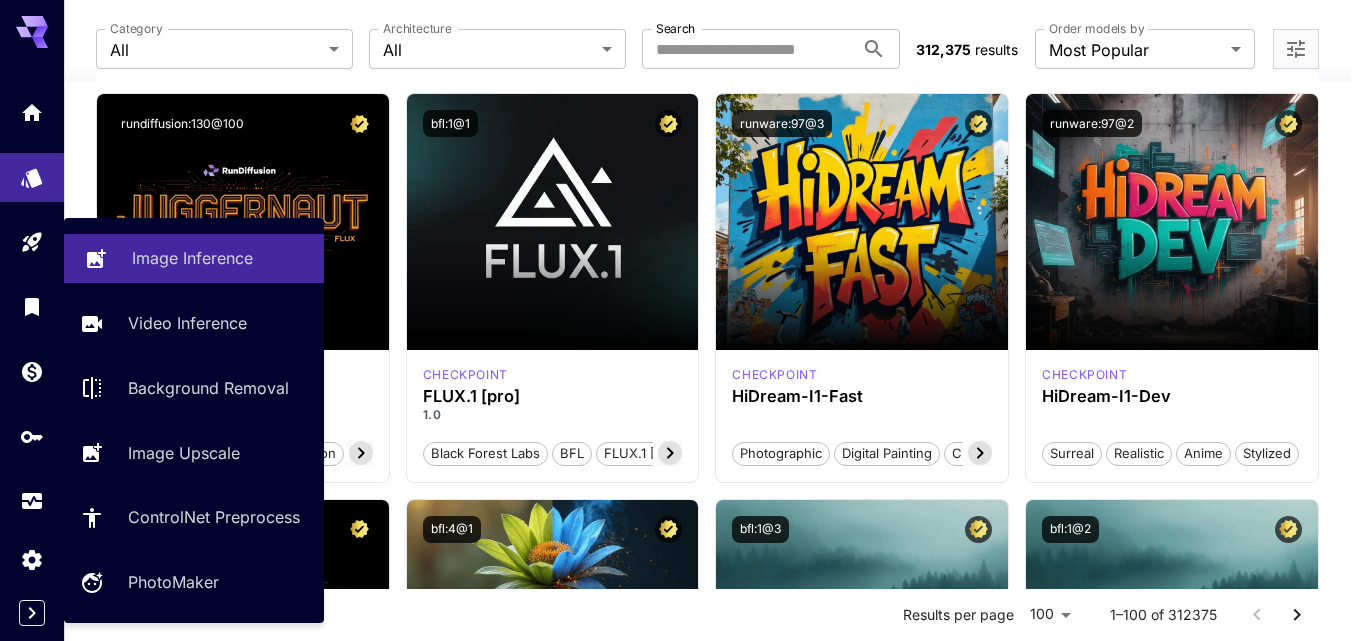 click on "Image Inference" at bounding box center (192, 258) 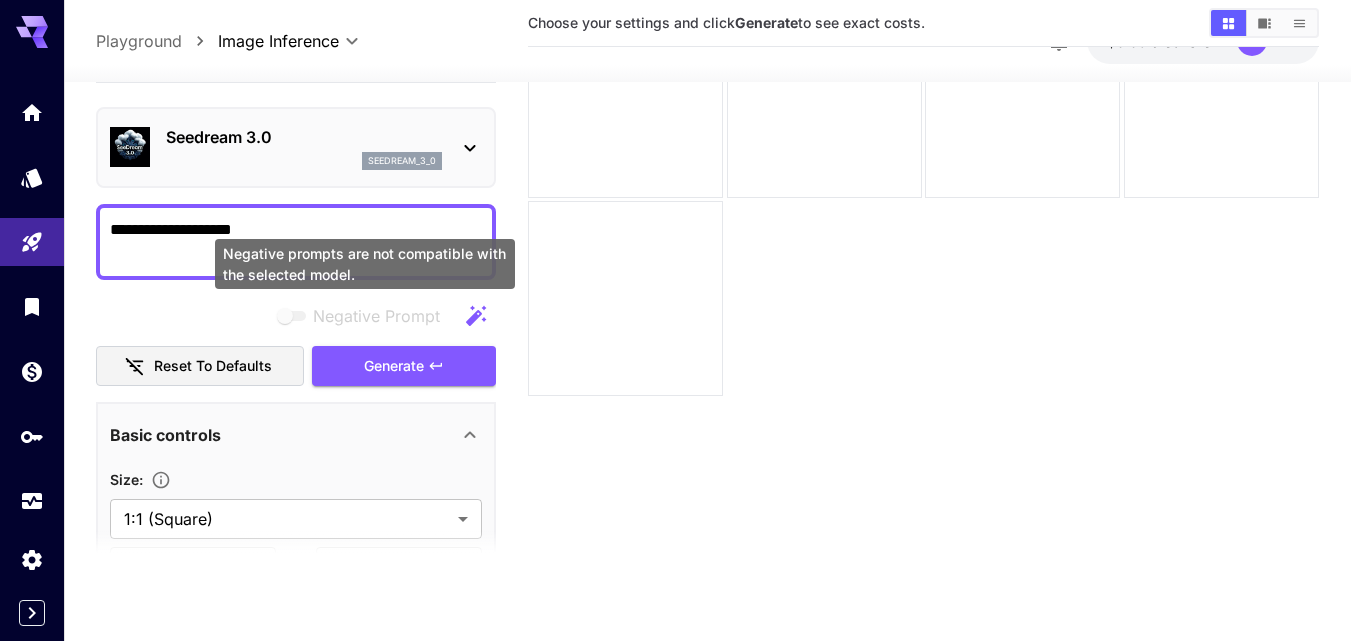 click at bounding box center (293, 316) 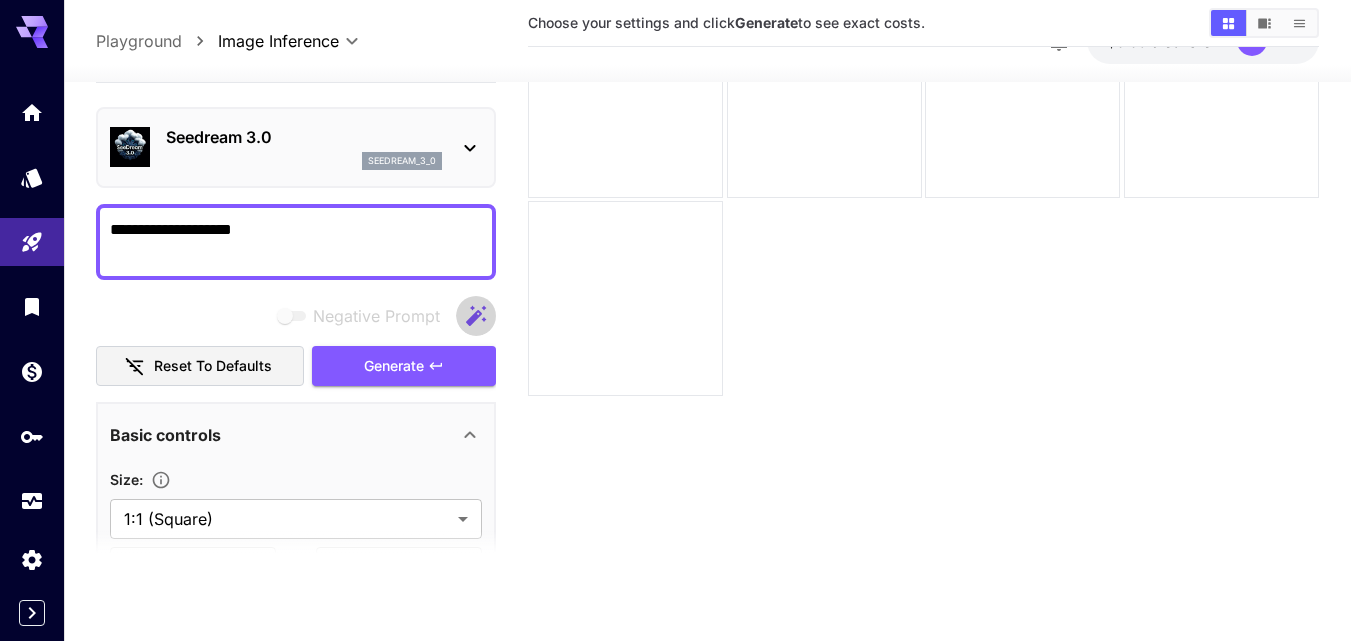 click 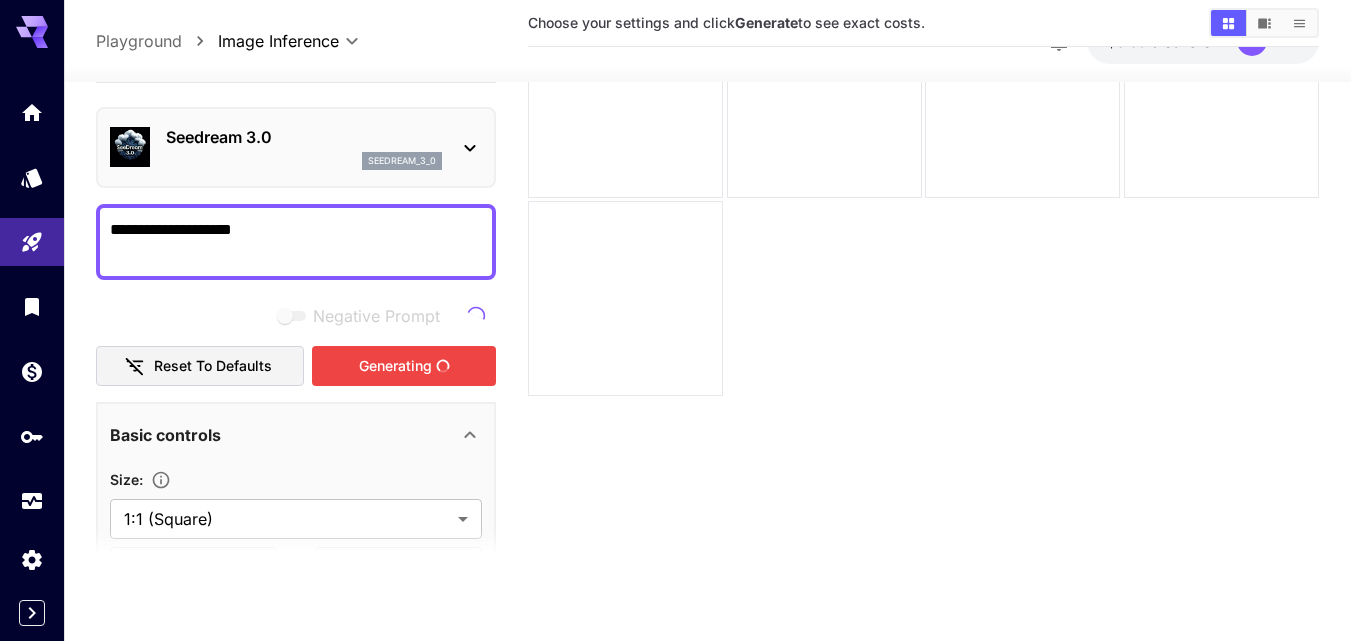 type on "**********" 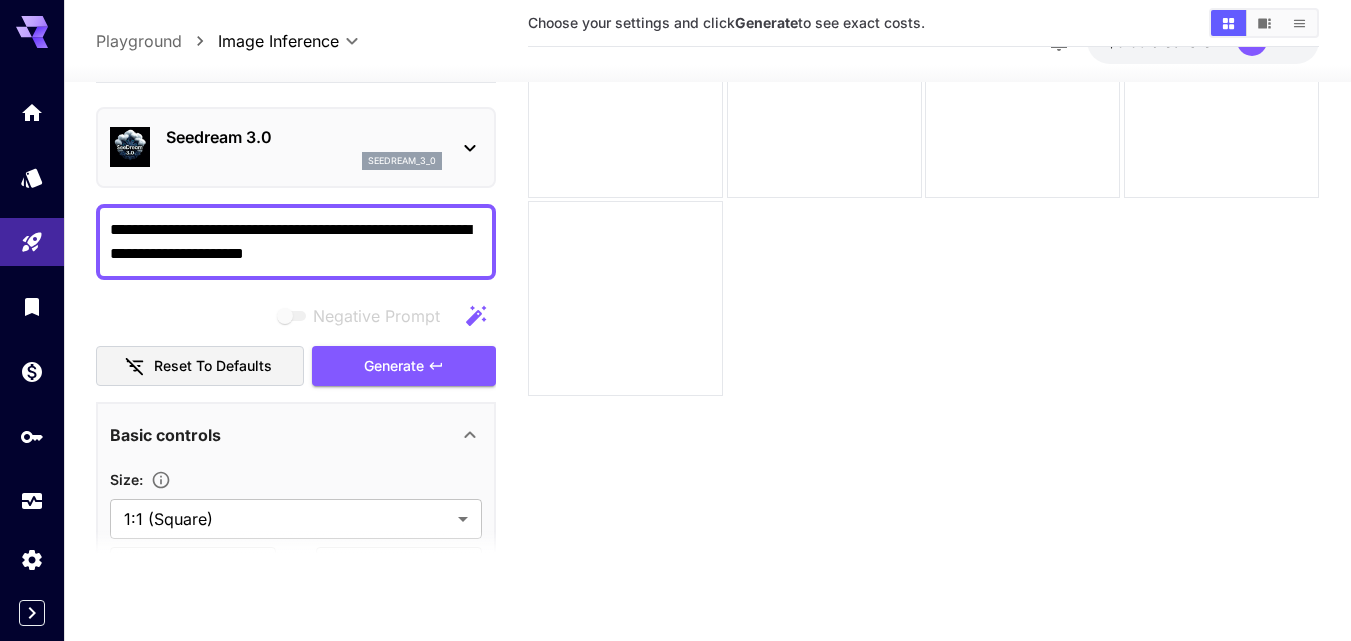 click on "**********" at bounding box center [296, 242] 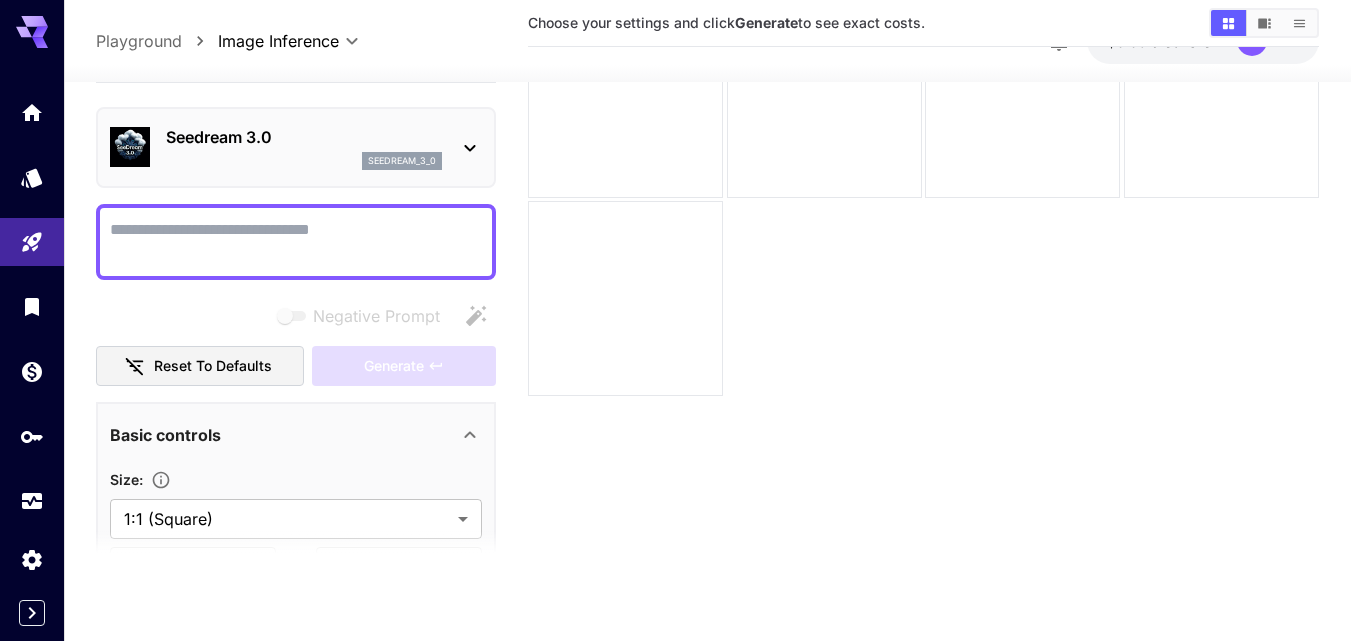 scroll, scrollTop: 0, scrollLeft: 0, axis: both 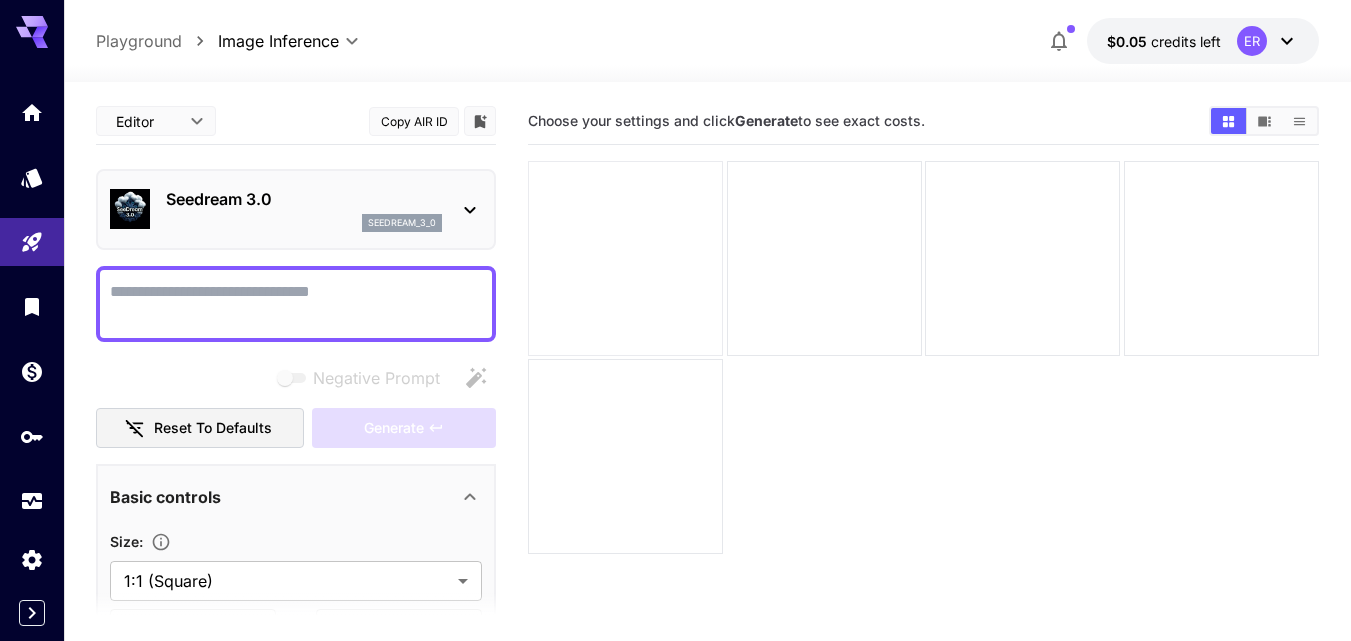 type 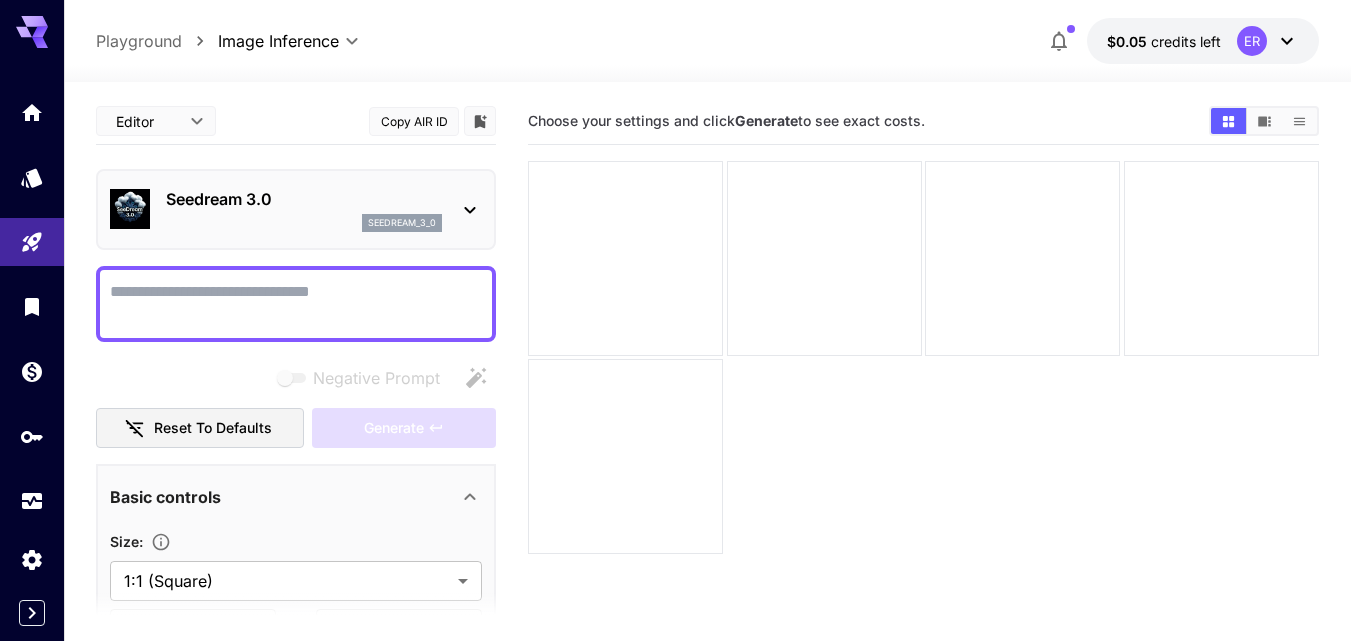 click 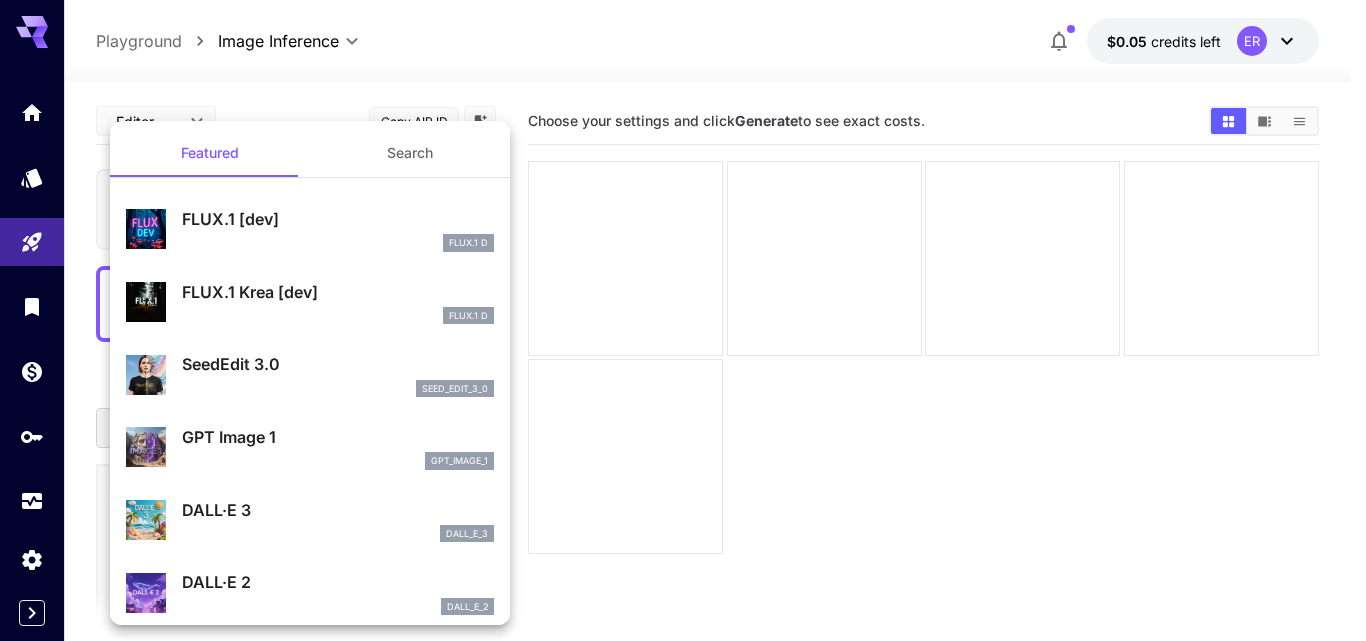 click on "FLUX.1 [dev]" at bounding box center [338, 219] 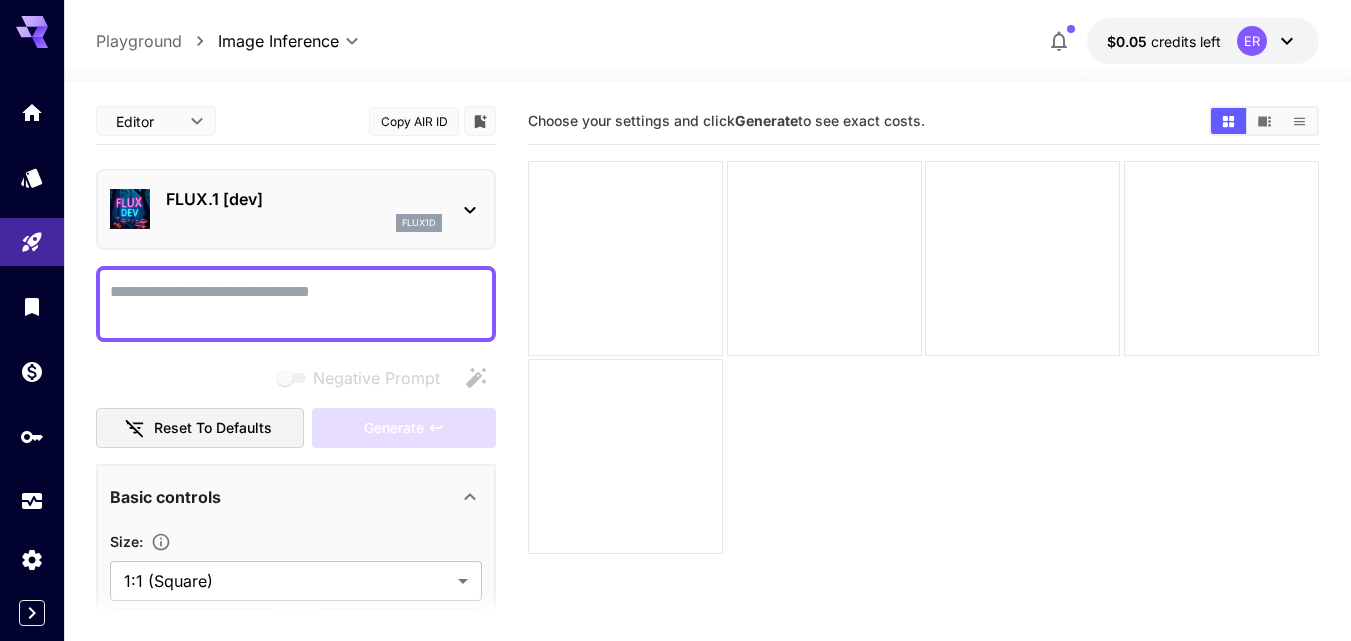 click on "**********" at bounding box center (675, 399) 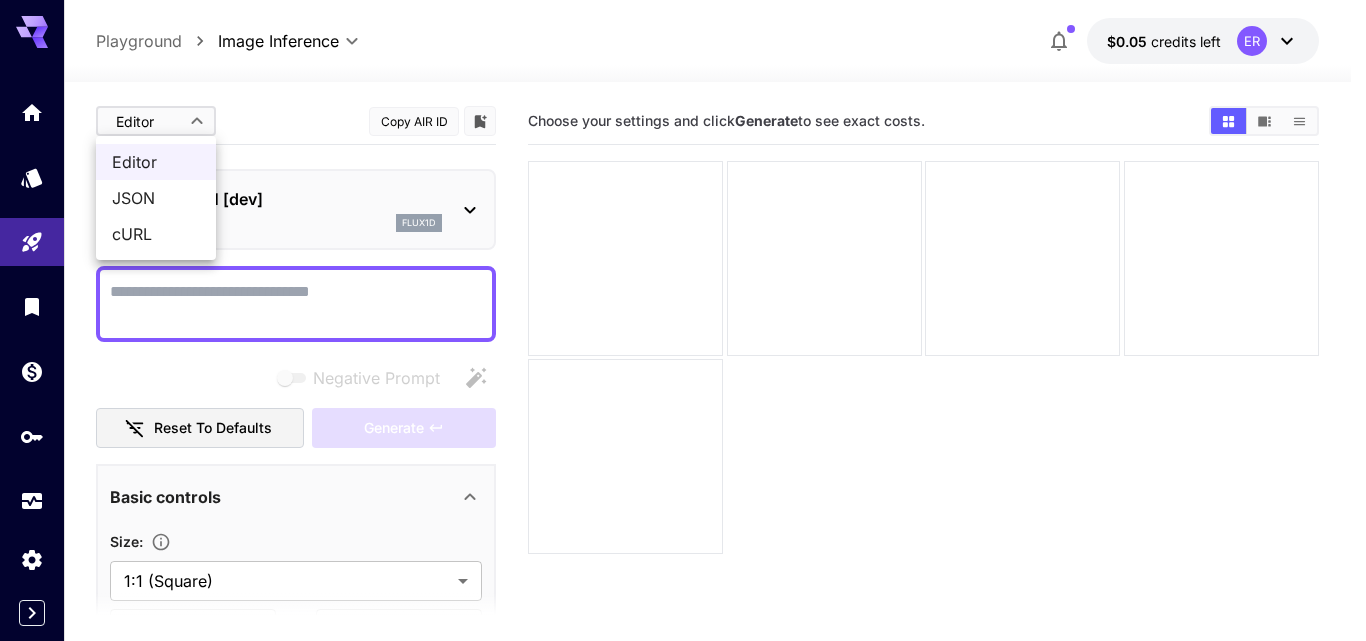 click on "JSON" at bounding box center (156, 198) 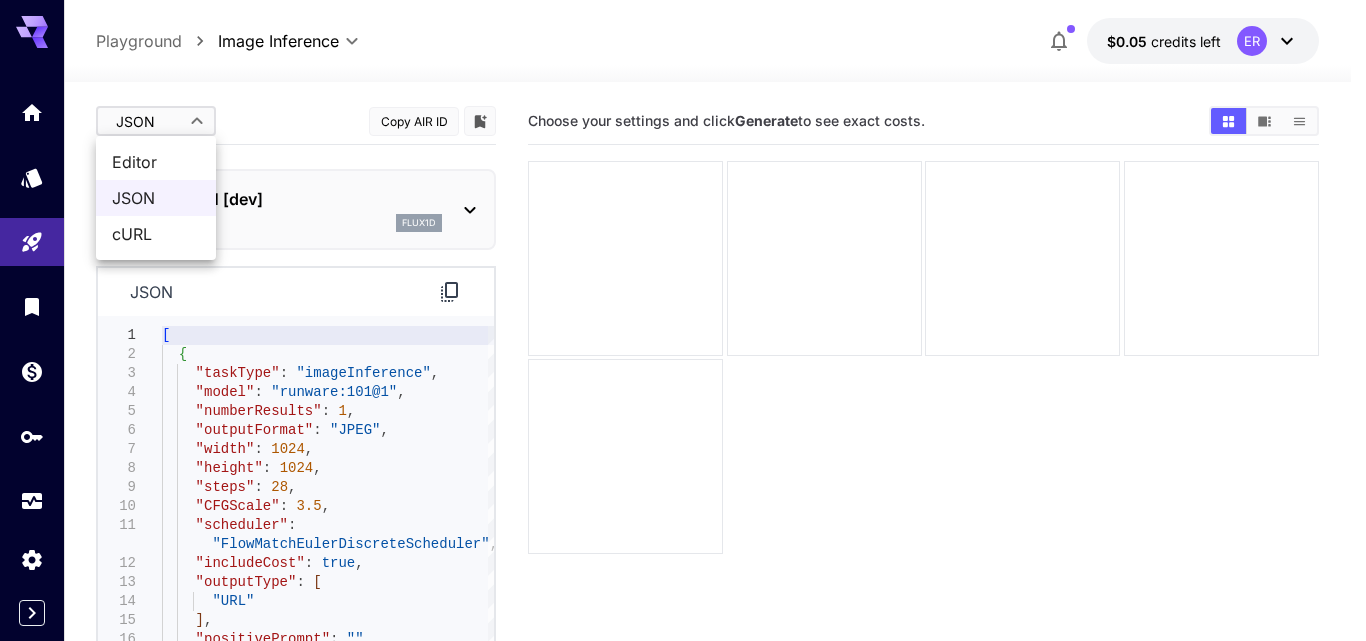 click on "**********" at bounding box center [683, 399] 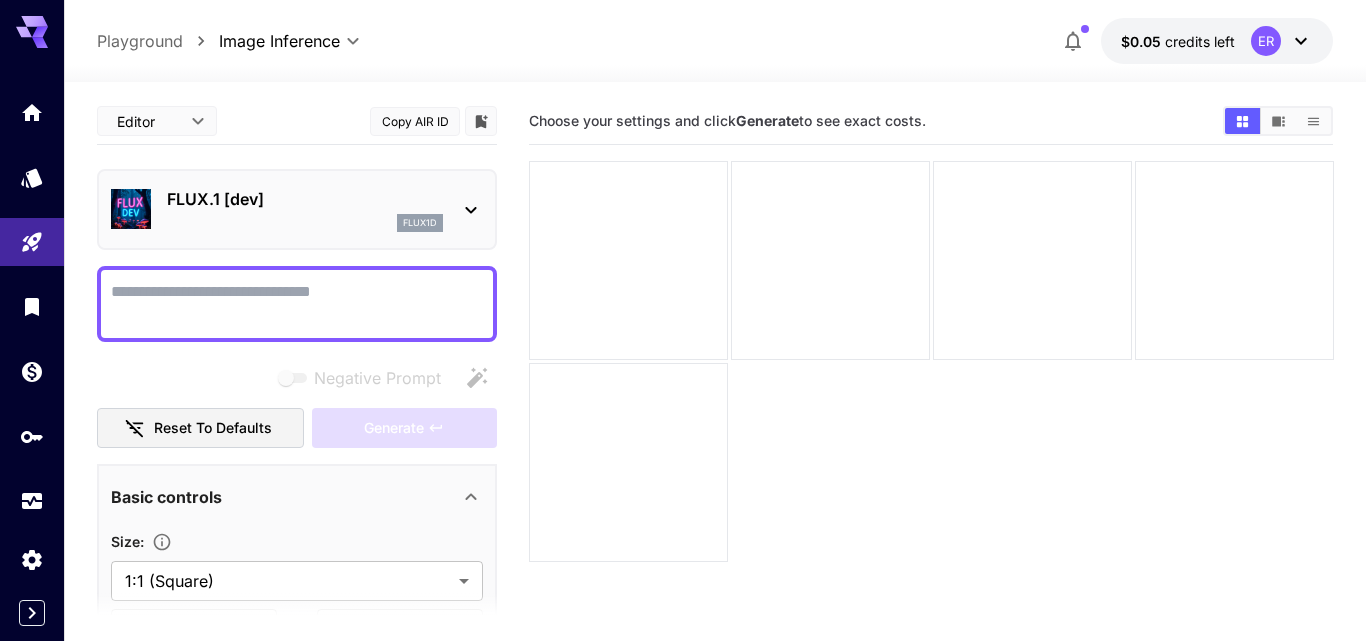 type on "****" 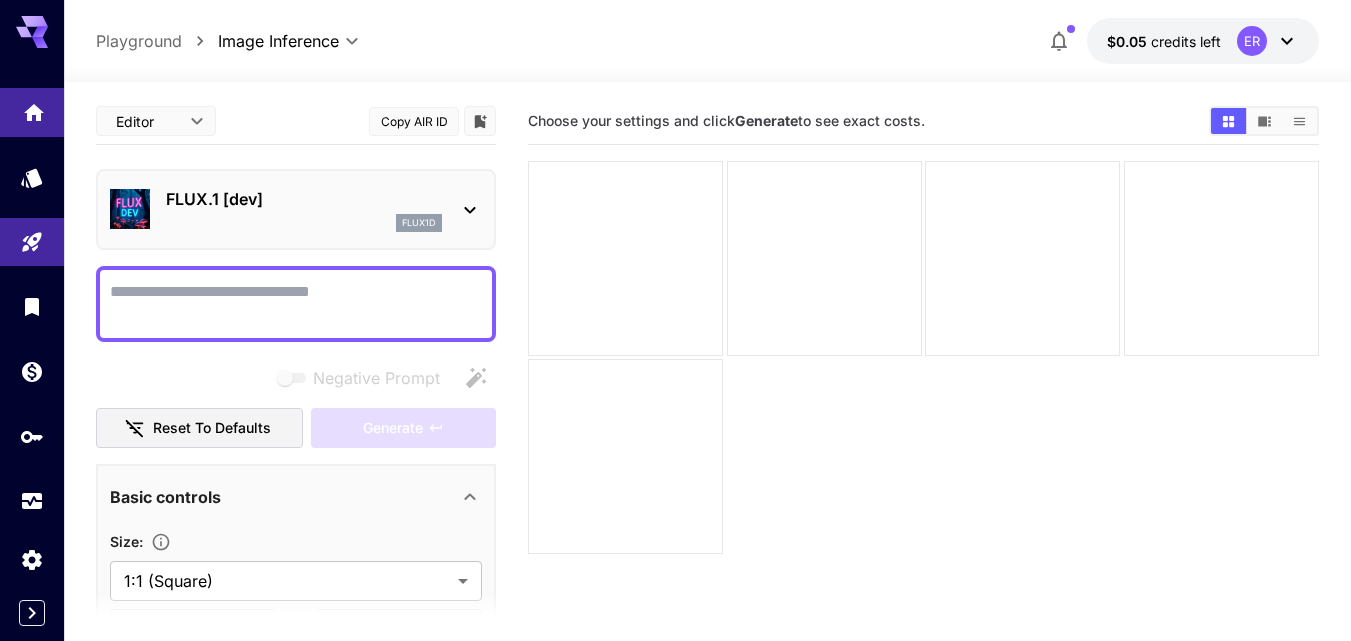 click at bounding box center [32, 112] 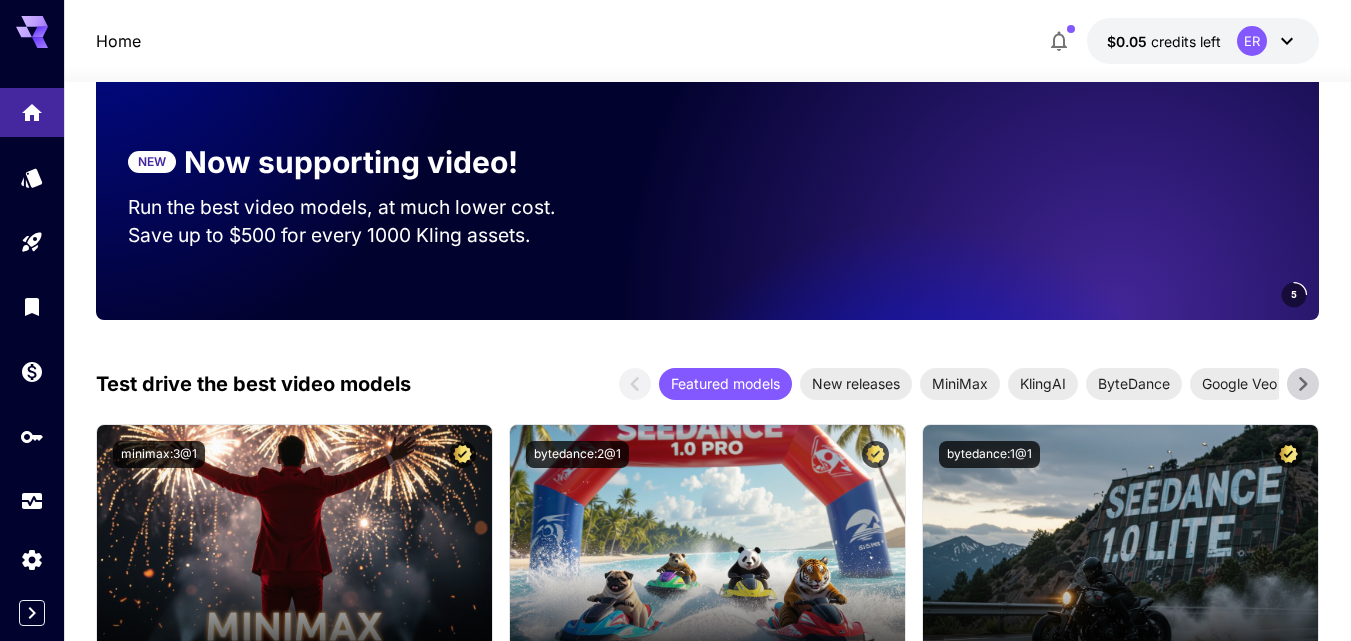 scroll, scrollTop: 600, scrollLeft: 0, axis: vertical 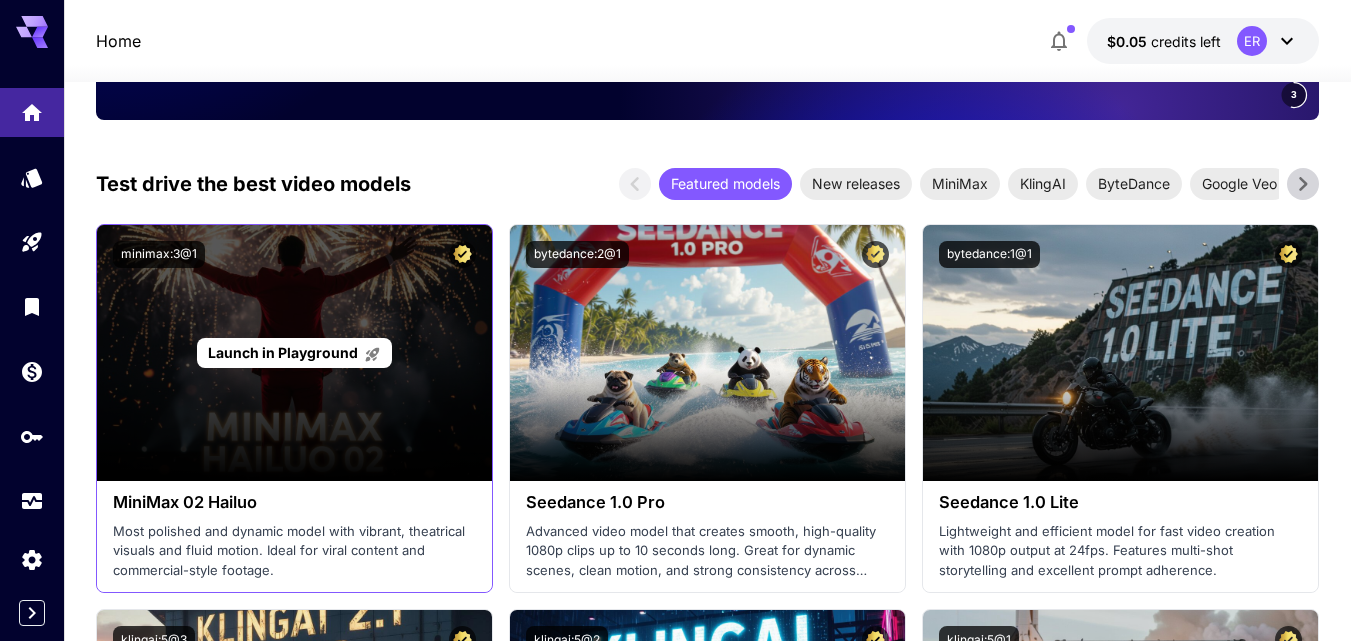 click on "Launch in Playground" at bounding box center [283, 352] 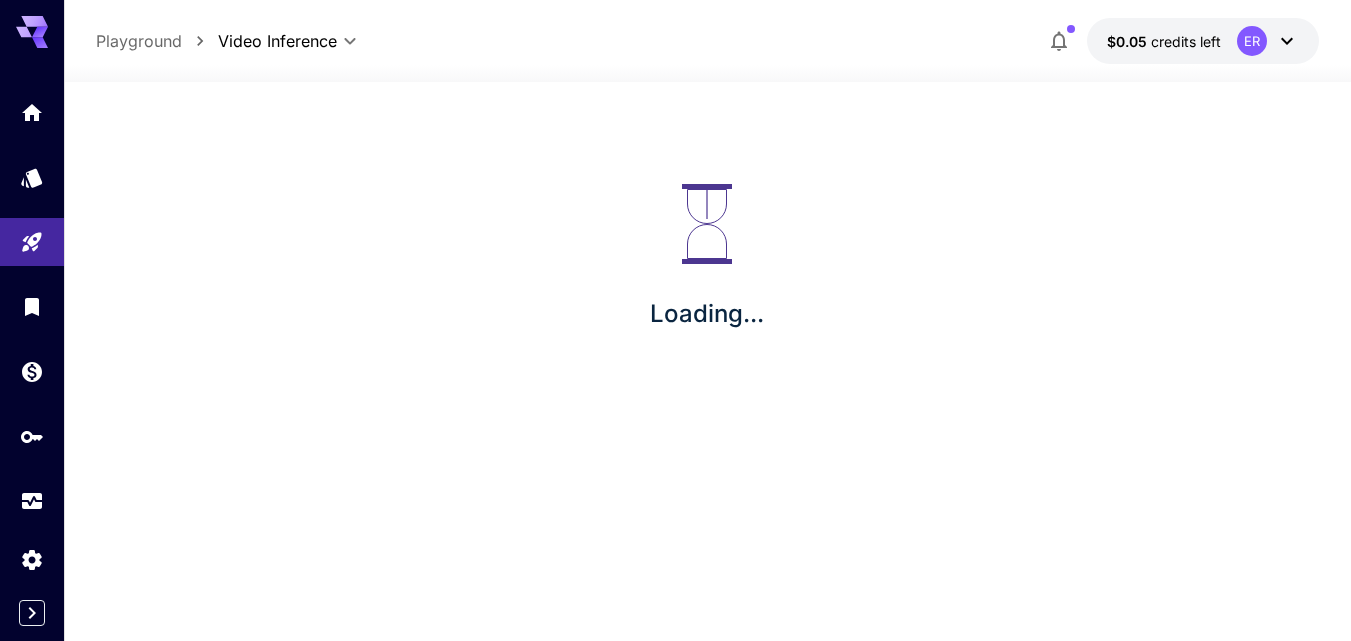 scroll, scrollTop: 0, scrollLeft: 0, axis: both 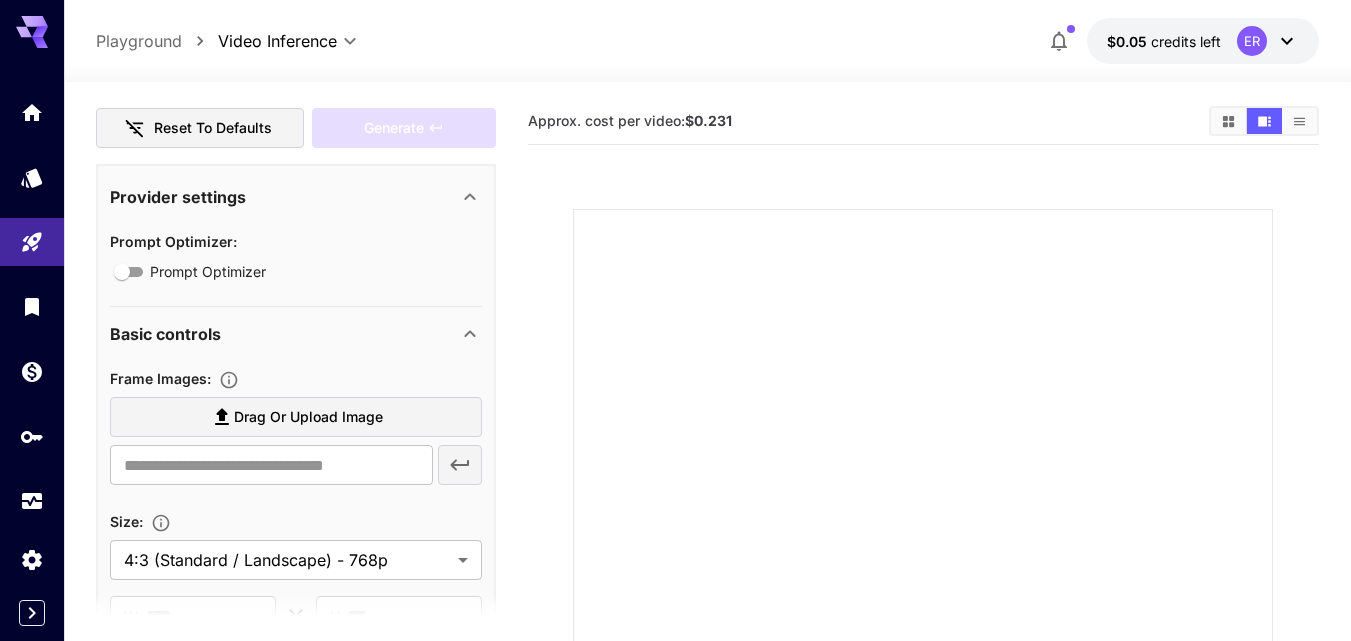 click on "Drag or upload image" at bounding box center [308, 417] 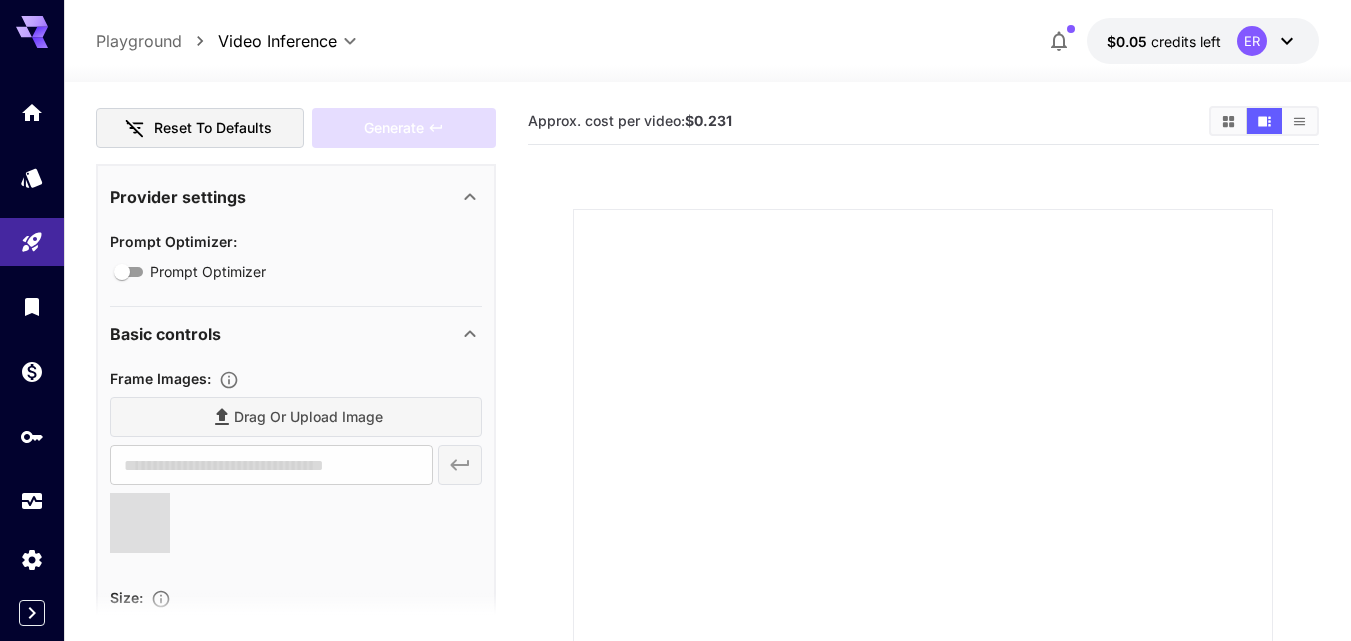 type on "**********" 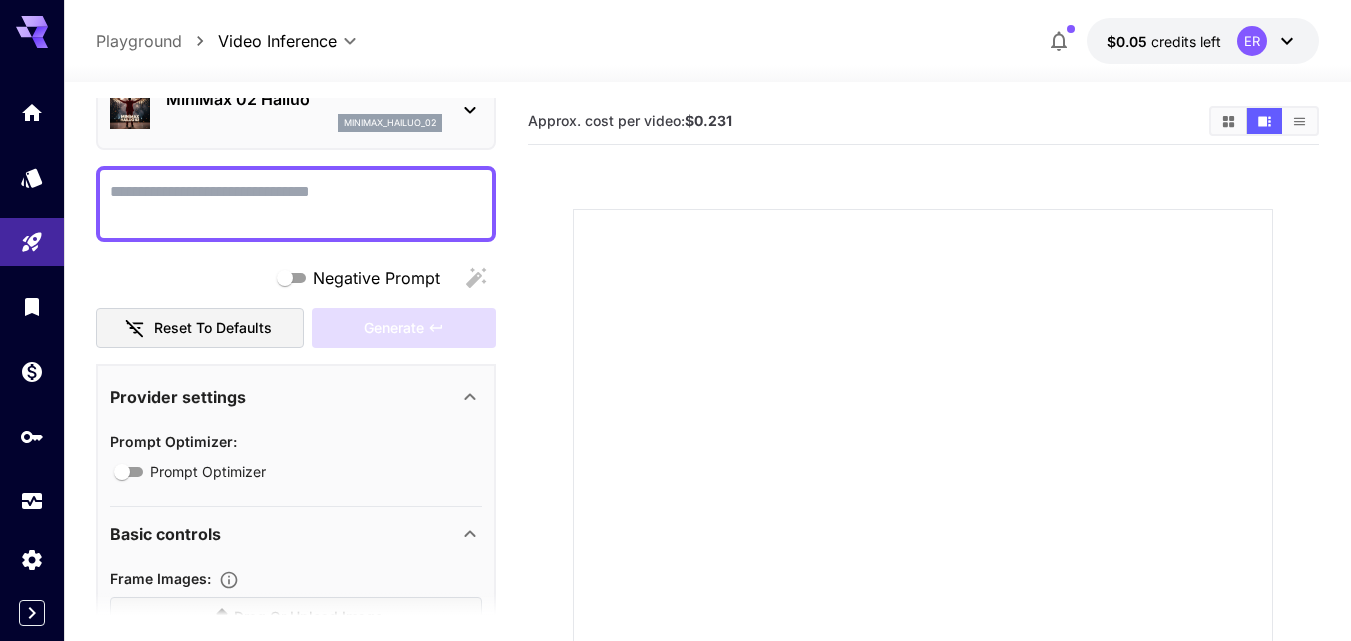 scroll, scrollTop: 0, scrollLeft: 0, axis: both 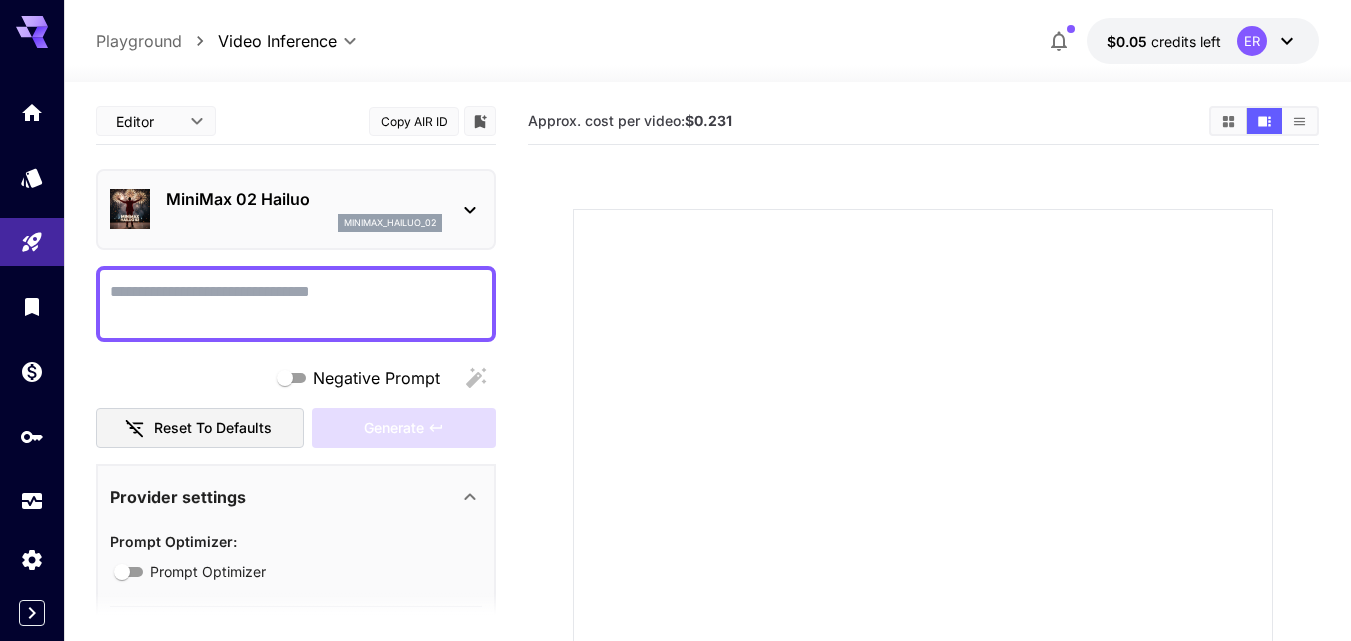 click on "Negative Prompt" at bounding box center (296, 304) 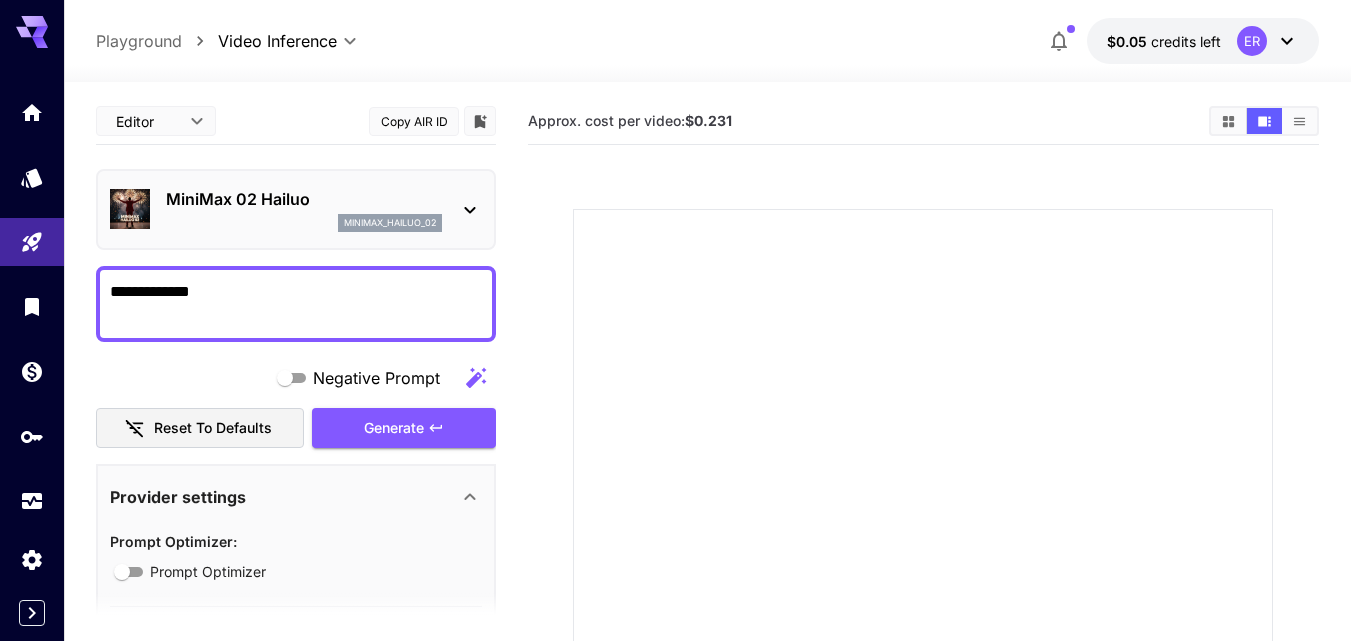 type on "**********" 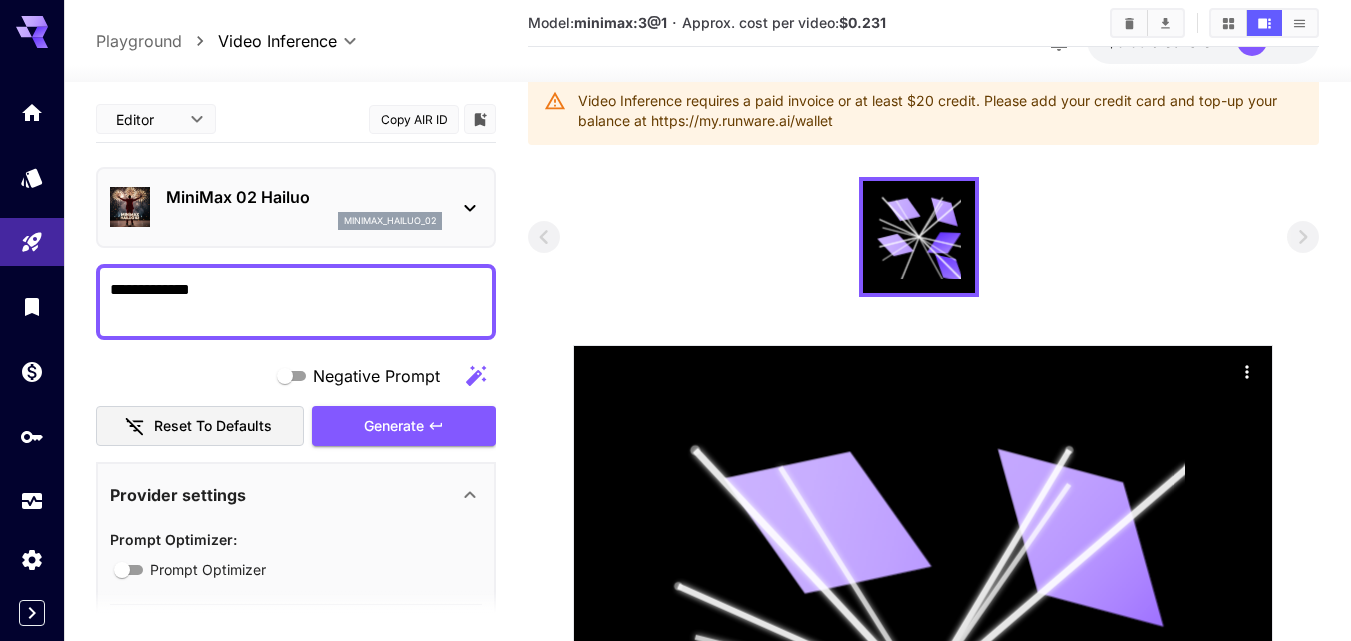 scroll, scrollTop: 0, scrollLeft: 0, axis: both 